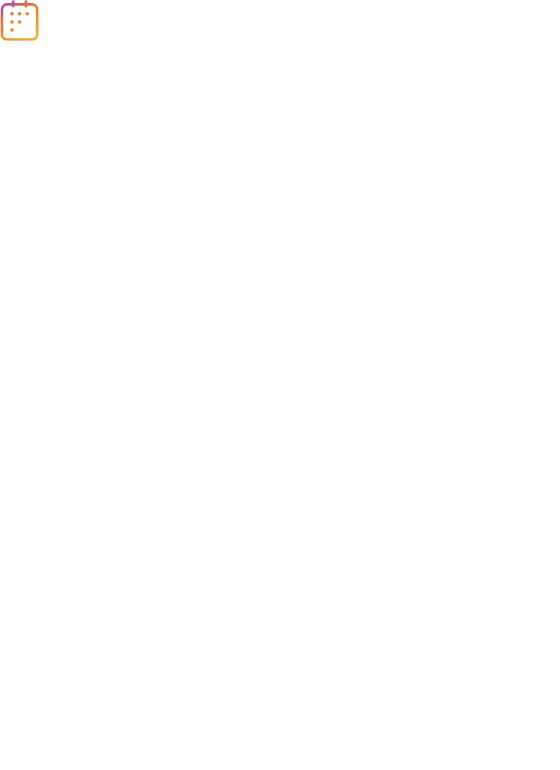 scroll, scrollTop: 0, scrollLeft: 0, axis: both 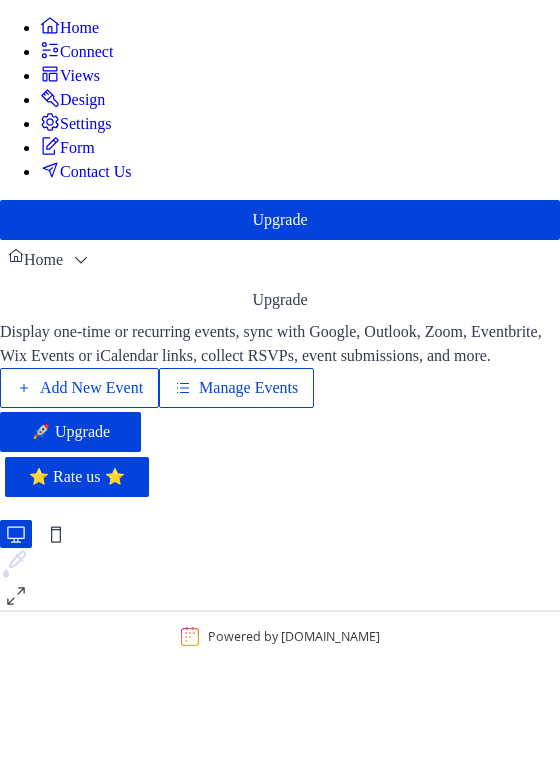 click on "Add New Event" at bounding box center (91, 388) 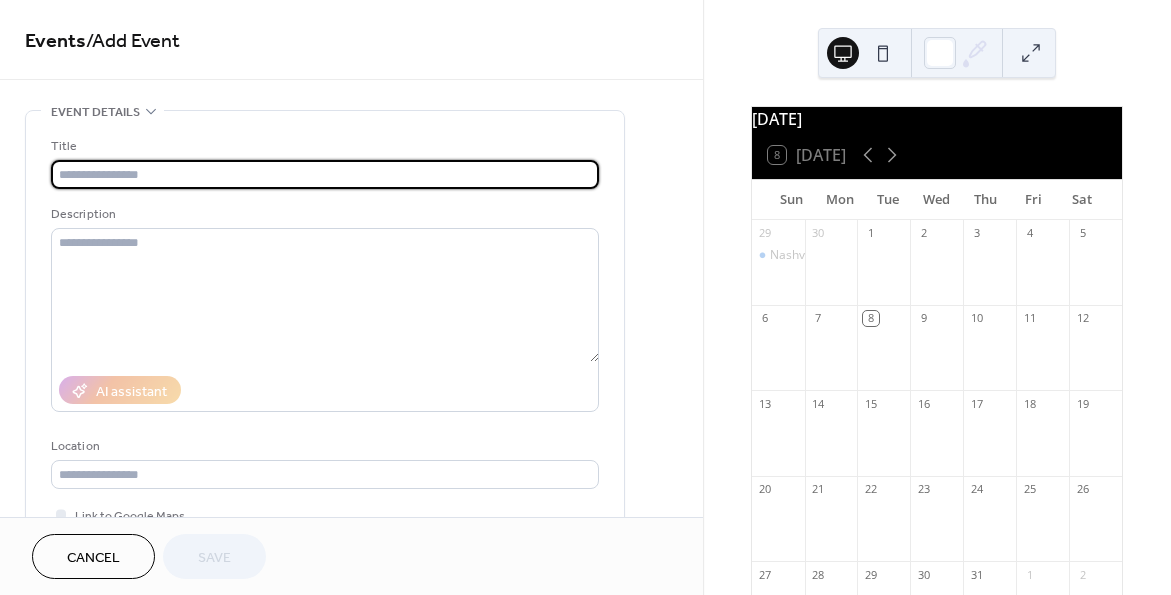 scroll, scrollTop: 0, scrollLeft: 0, axis: both 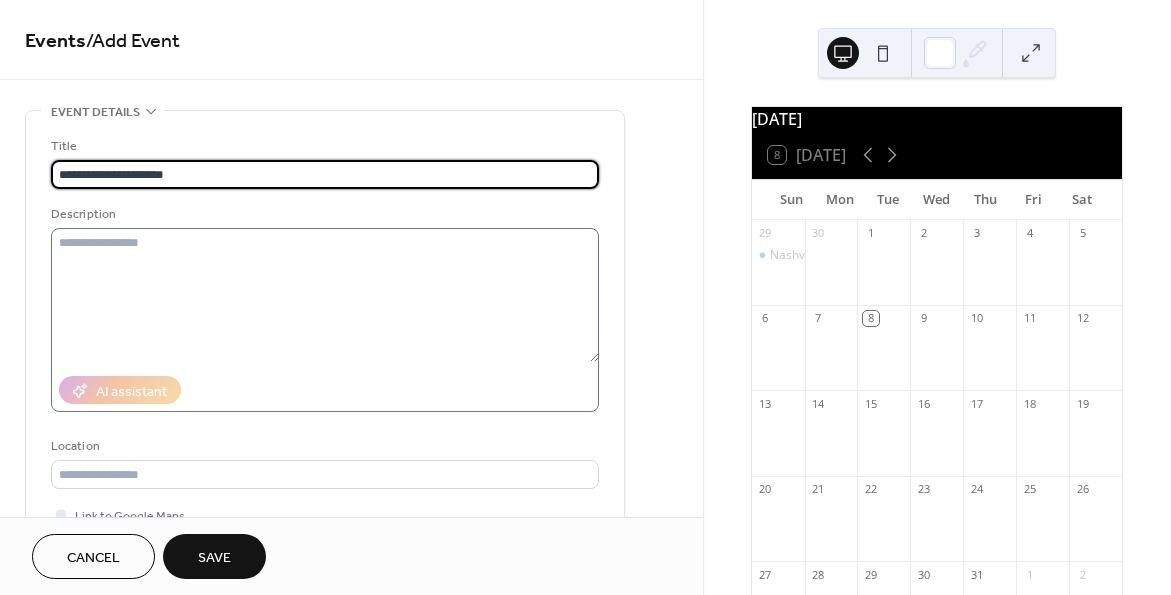 type on "**********" 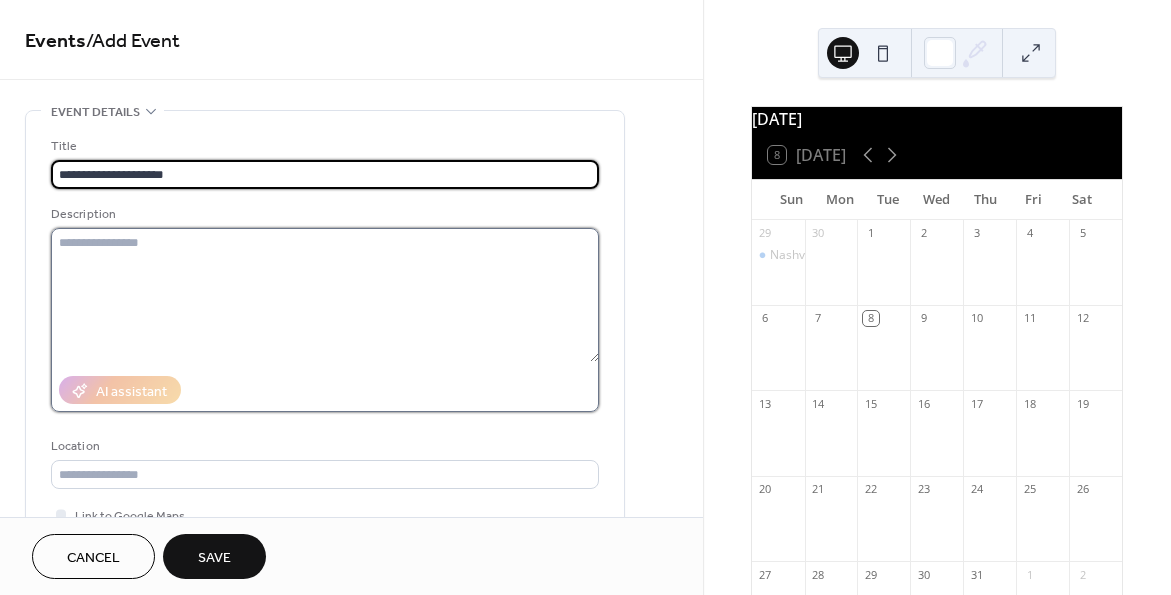 click at bounding box center (325, 295) 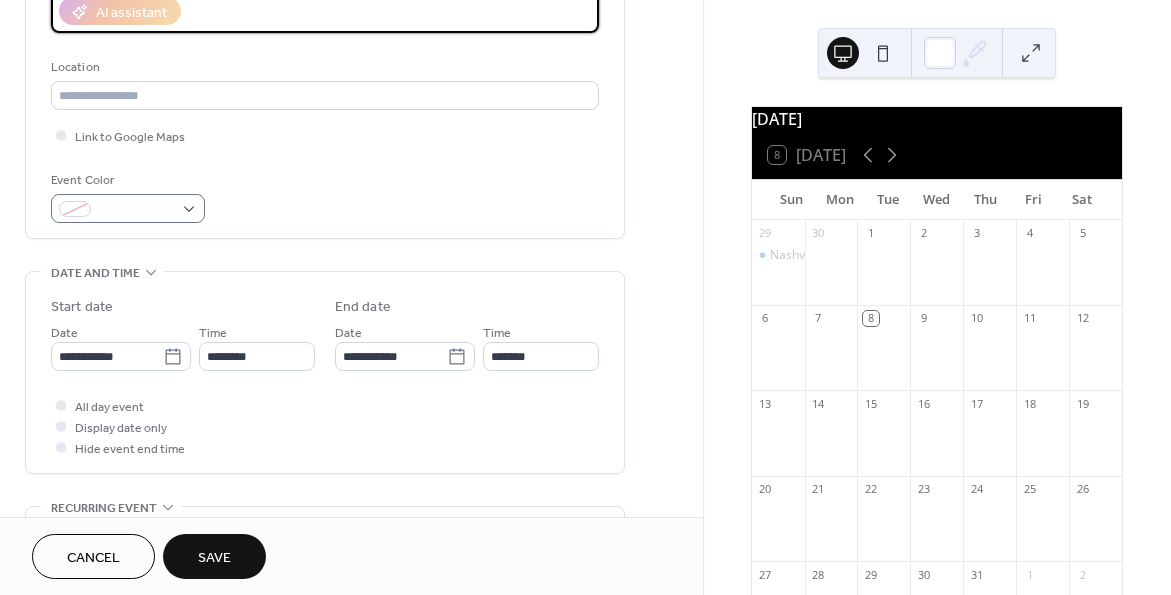 scroll, scrollTop: 400, scrollLeft: 0, axis: vertical 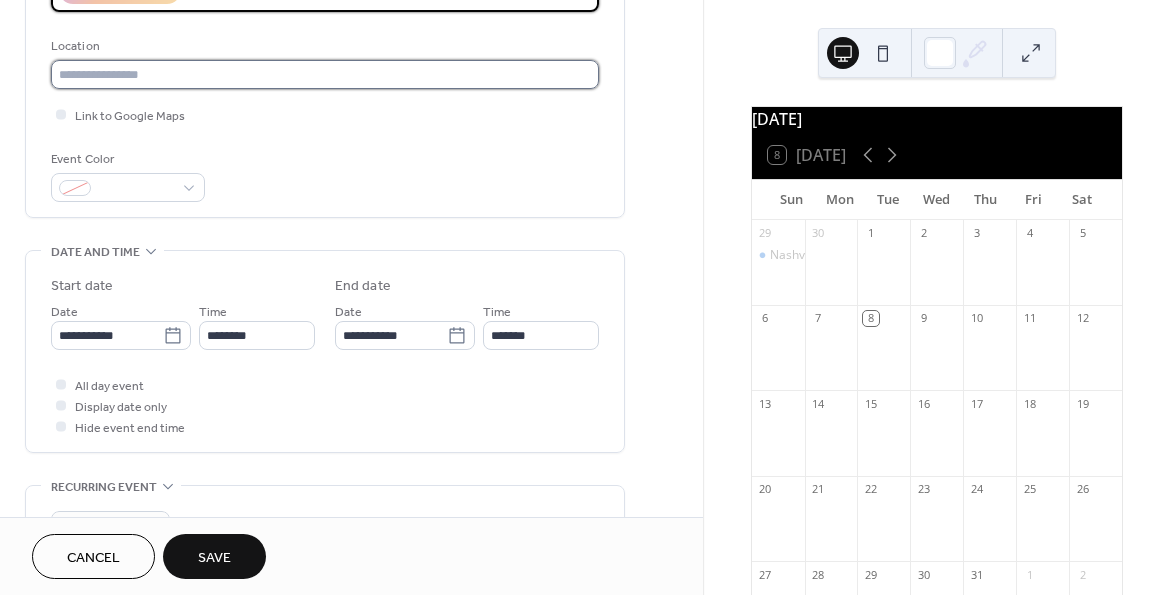 click at bounding box center [325, 74] 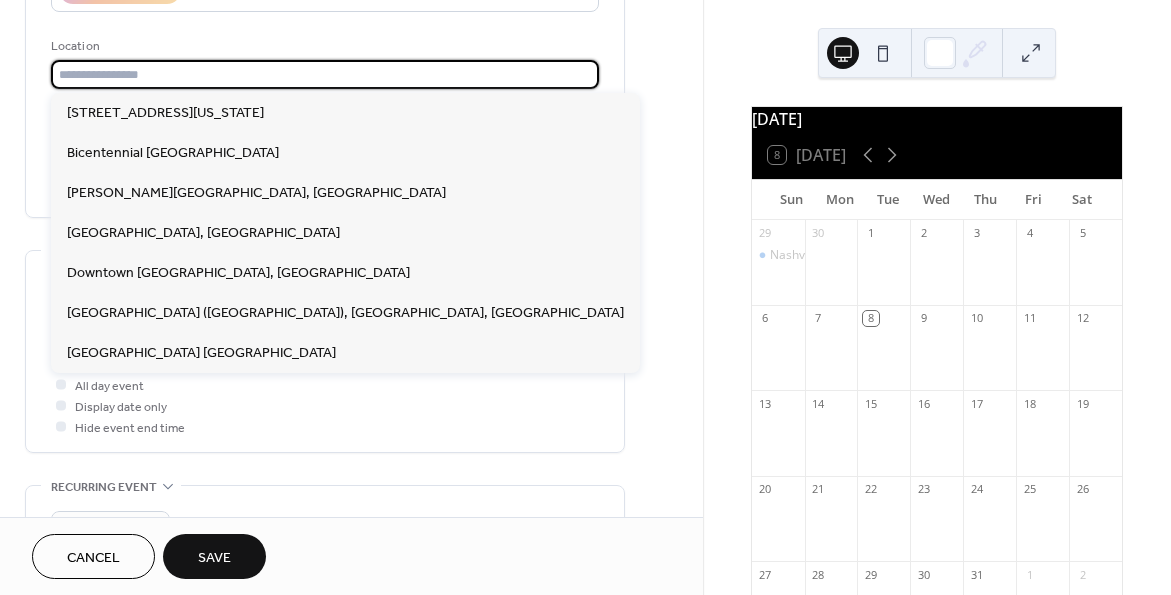 click at bounding box center (325, 74) 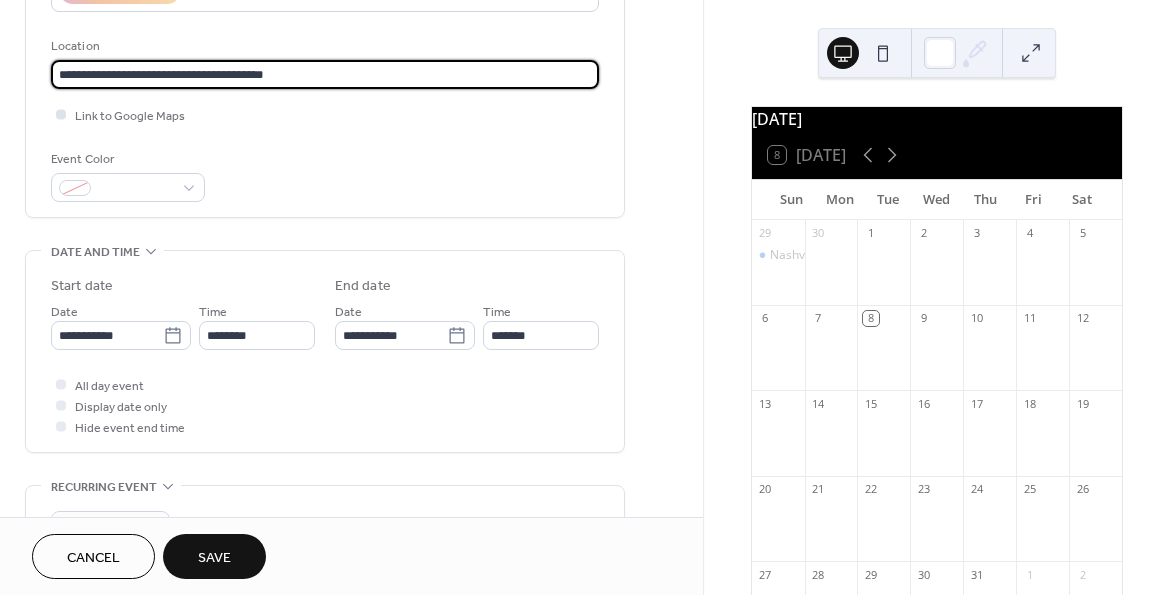 type on "**********" 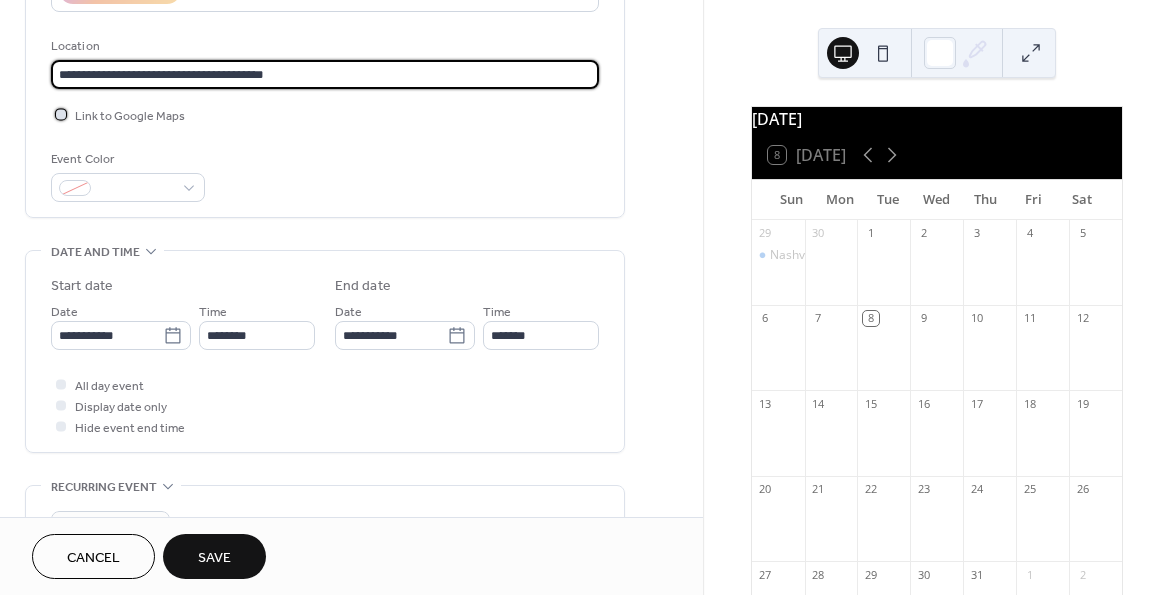 click at bounding box center (61, 114) 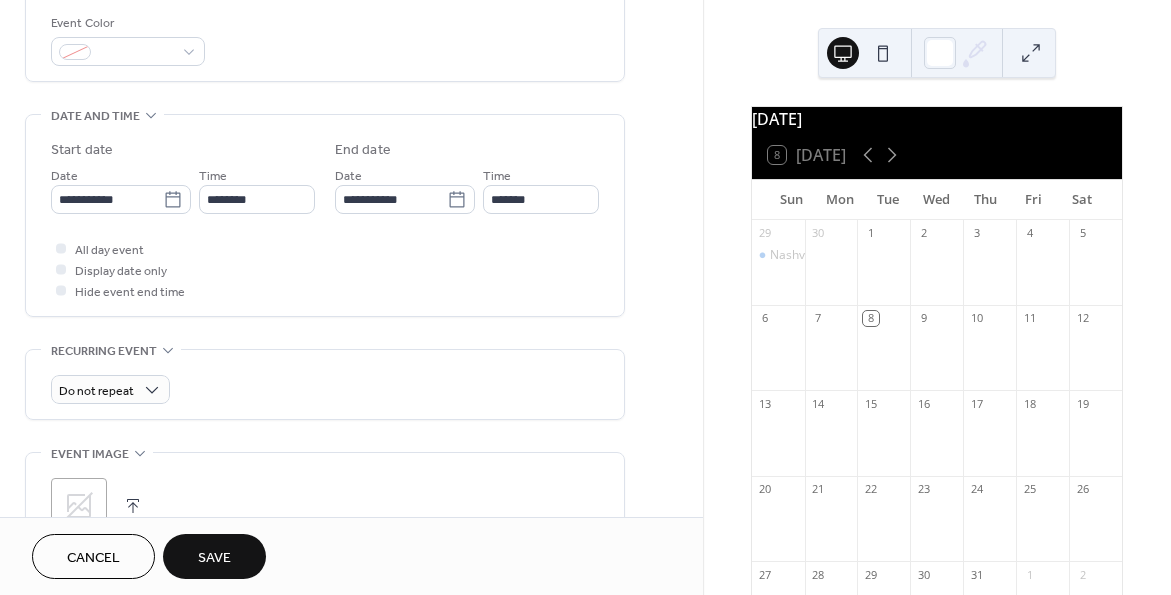 scroll, scrollTop: 600, scrollLeft: 0, axis: vertical 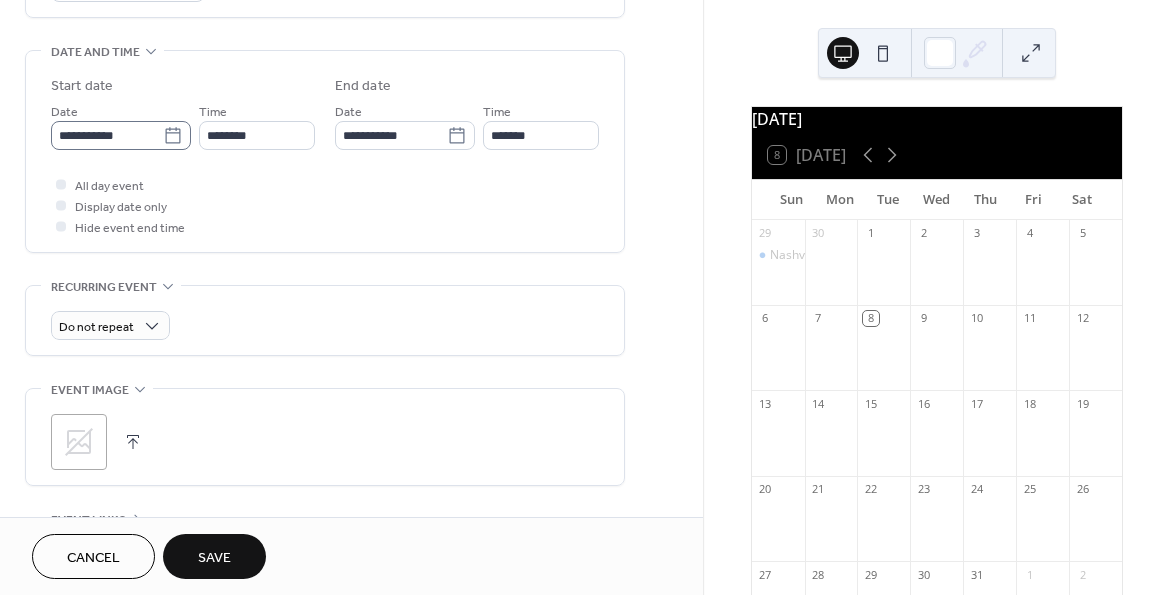 click 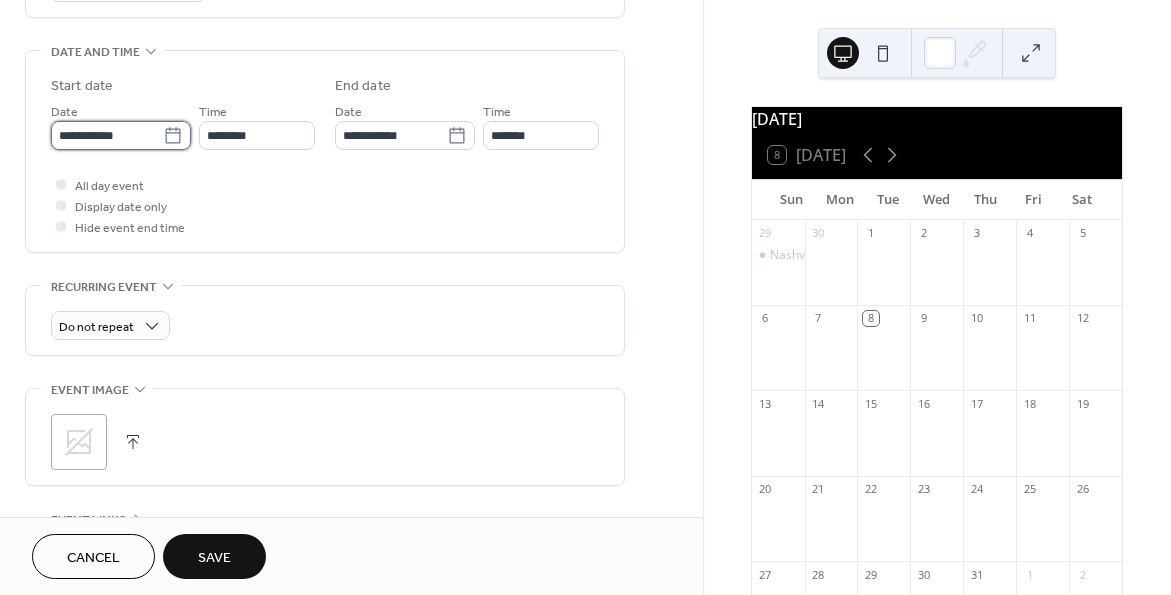 click on "**********" at bounding box center [107, 135] 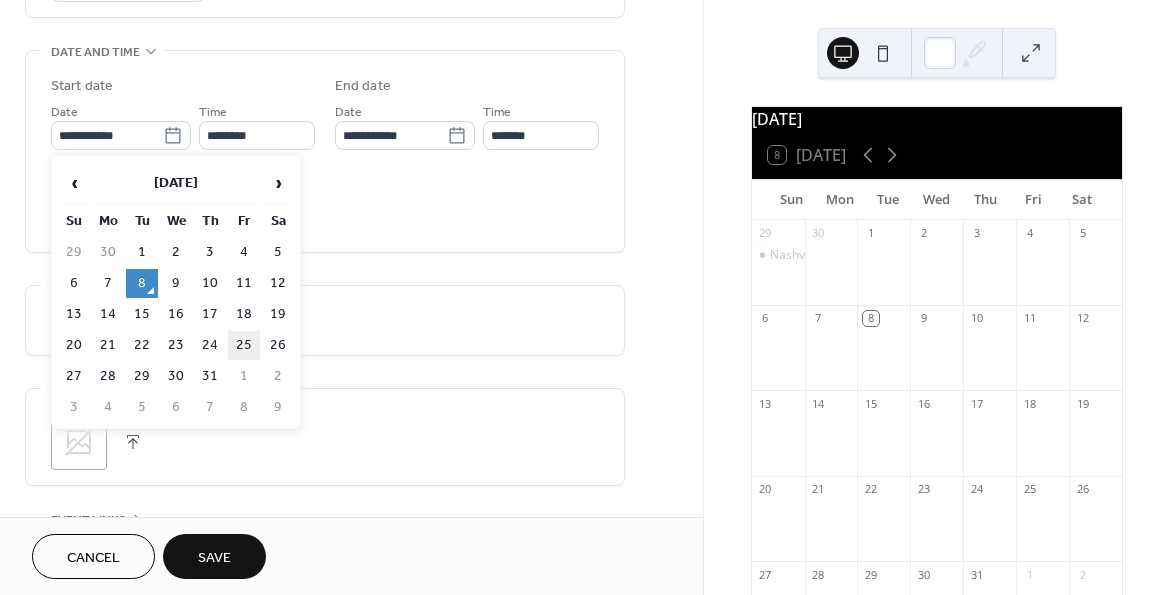 click on "25" at bounding box center (244, 345) 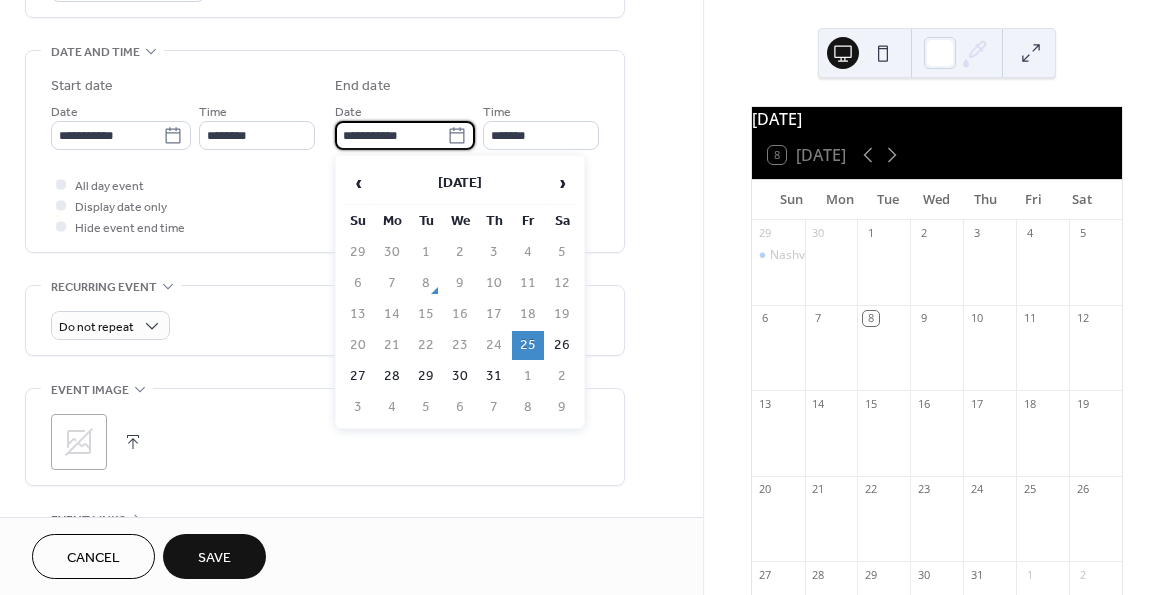 click on "**********" at bounding box center (391, 135) 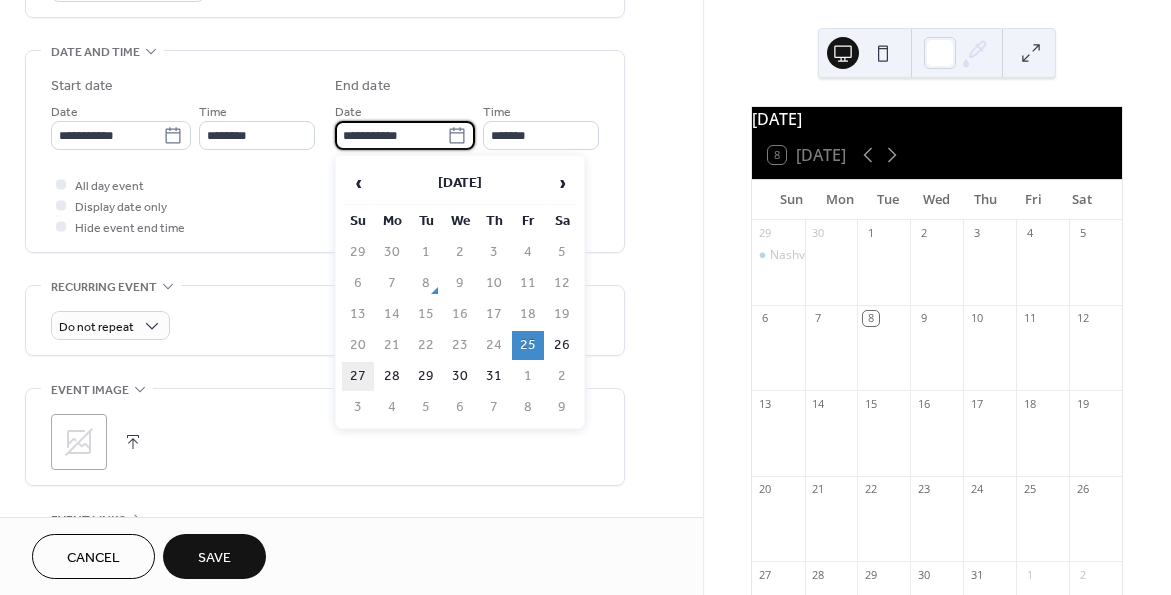 click on "27" at bounding box center (358, 376) 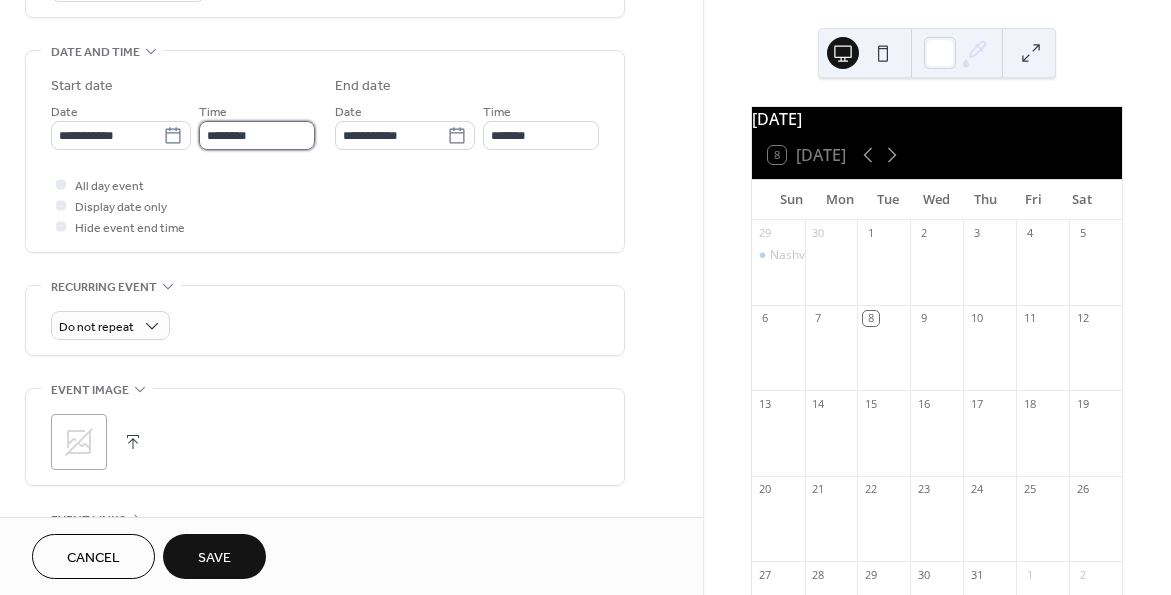 click on "********" at bounding box center [257, 135] 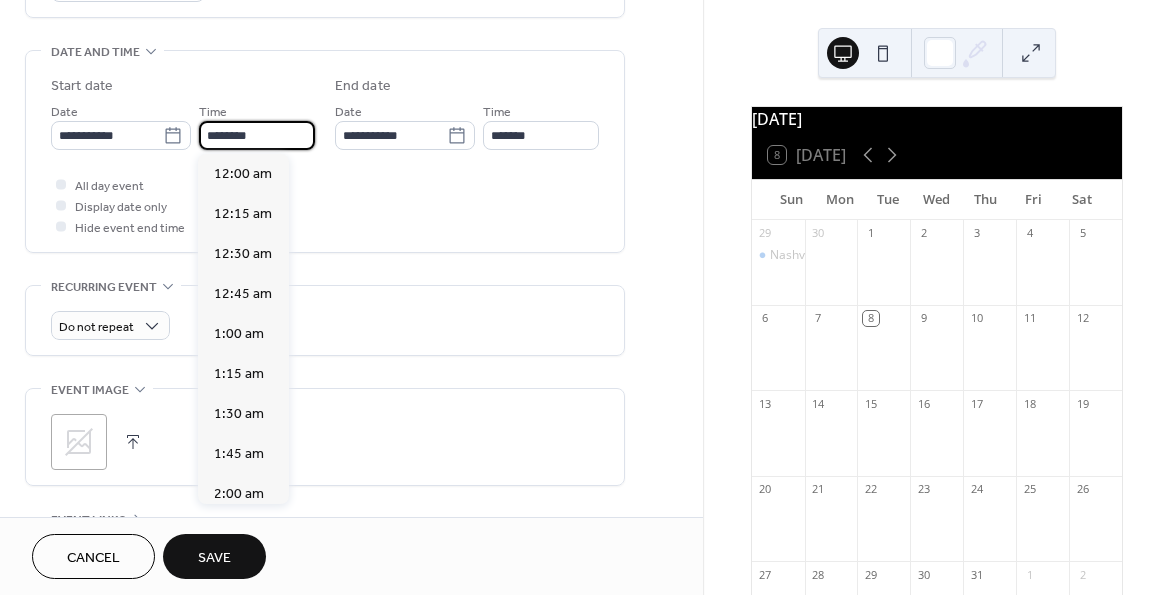 scroll, scrollTop: 1968, scrollLeft: 0, axis: vertical 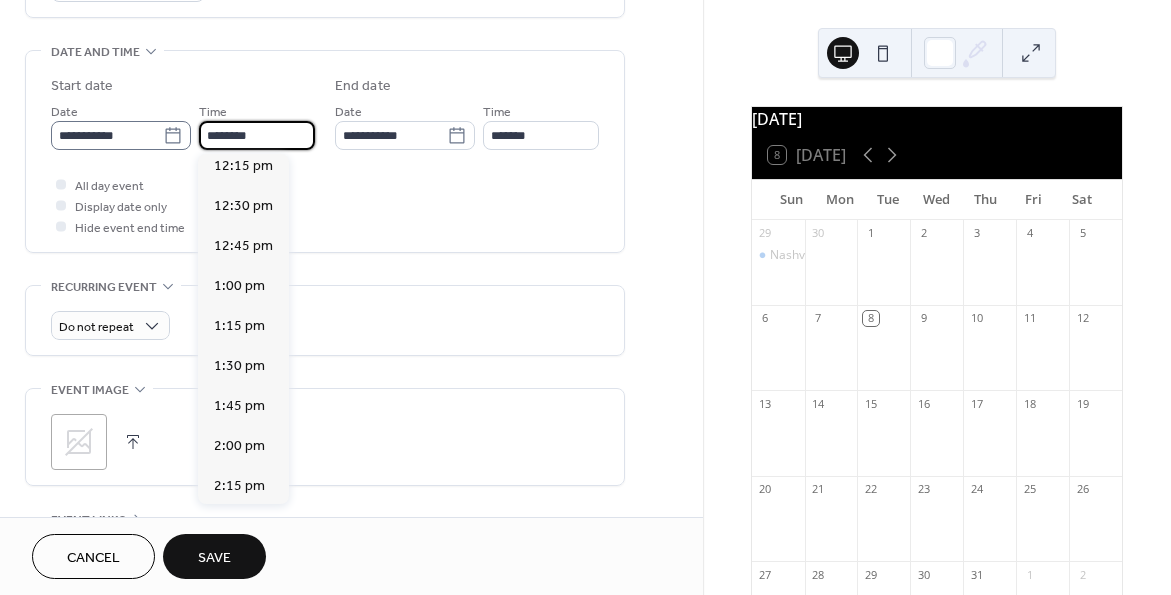 drag, startPoint x: 264, startPoint y: 133, endPoint x: 190, endPoint y: 136, distance: 74.06078 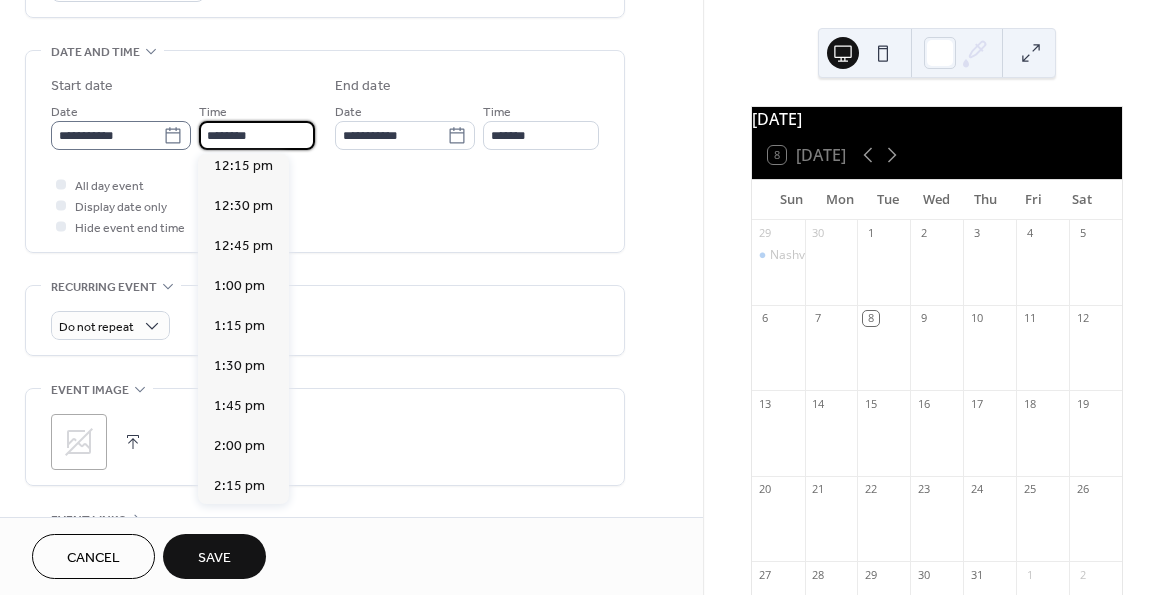 click on "**********" at bounding box center (183, 125) 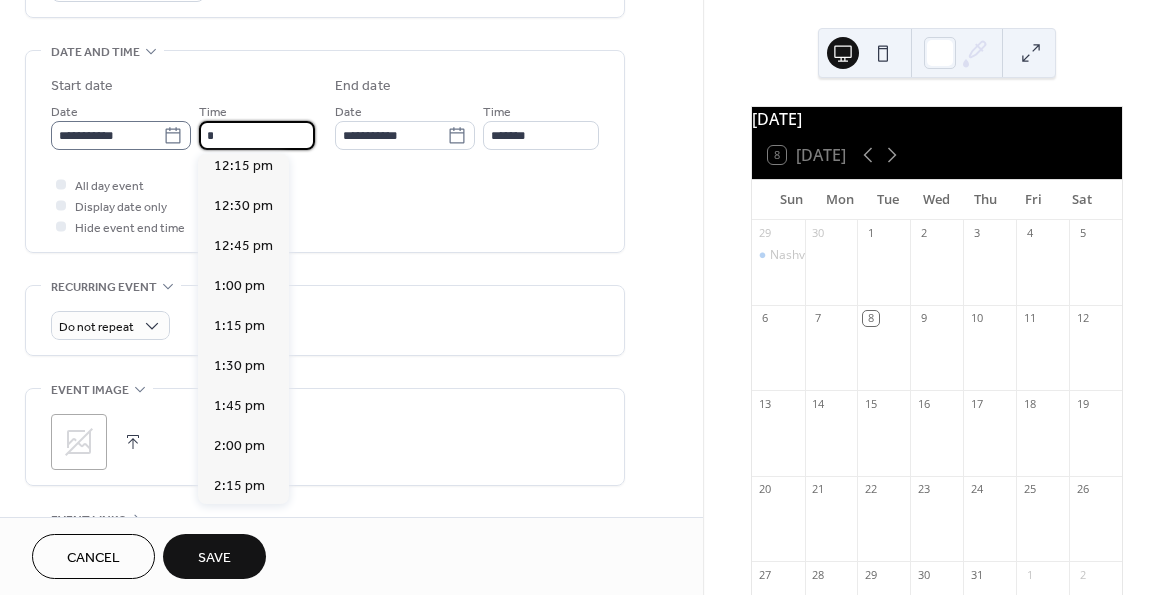 scroll, scrollTop: 1312, scrollLeft: 0, axis: vertical 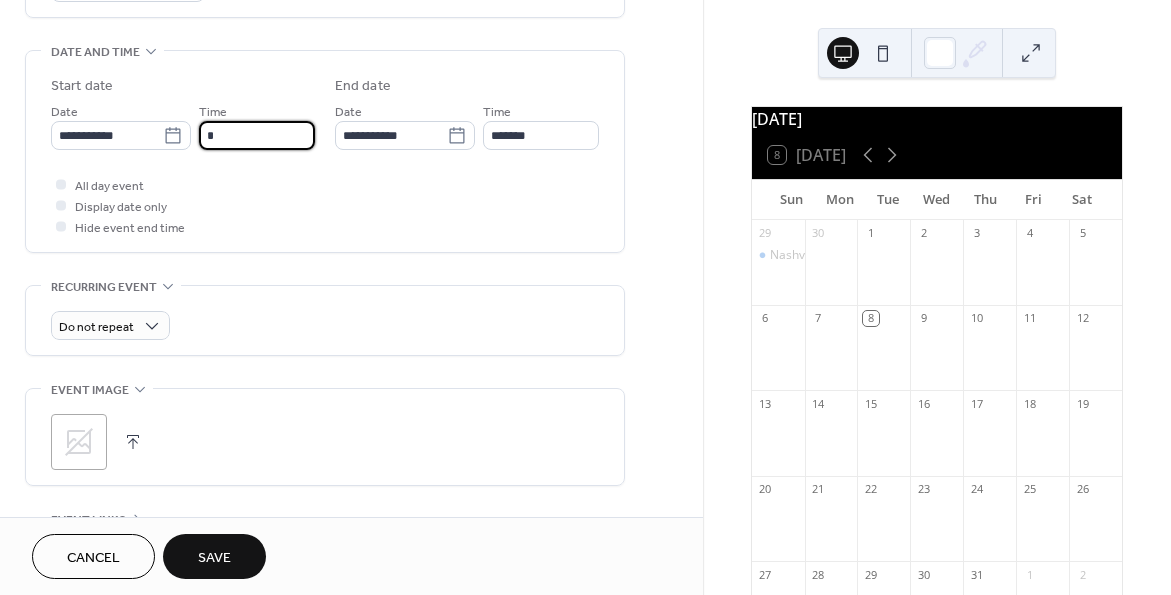 click on "*" at bounding box center [257, 135] 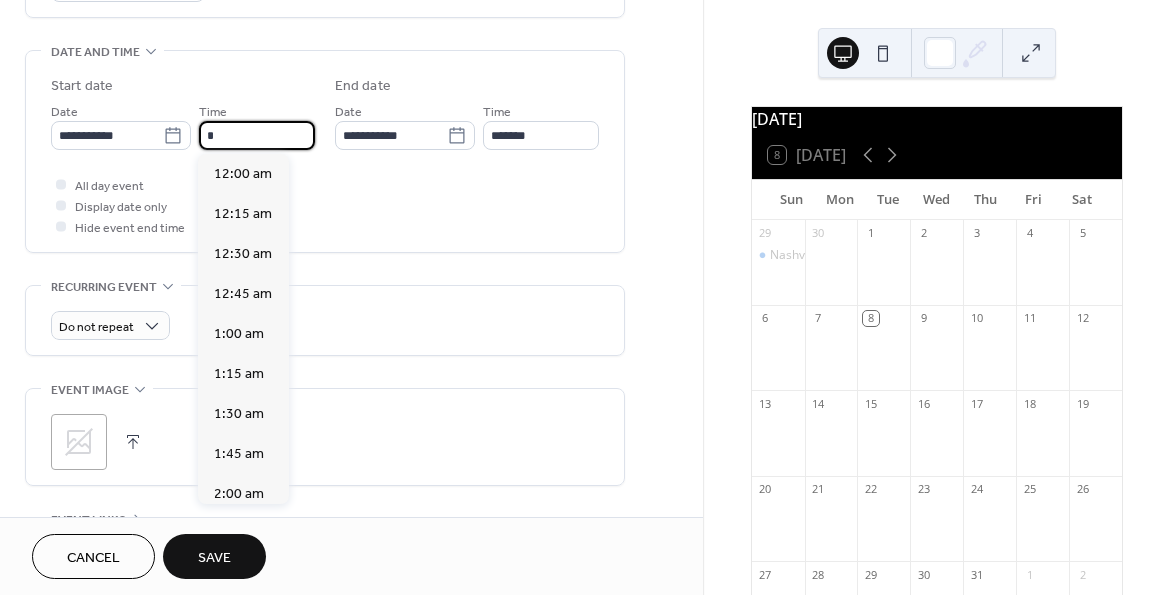 scroll, scrollTop: 1312, scrollLeft: 0, axis: vertical 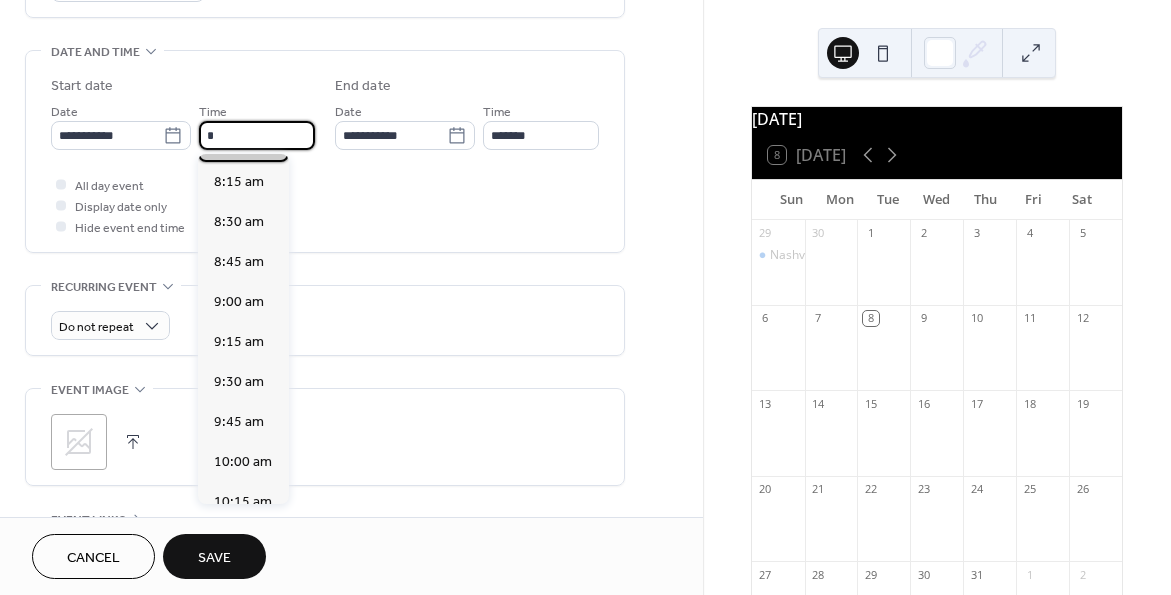 click on "8:00 am" at bounding box center (239, 142) 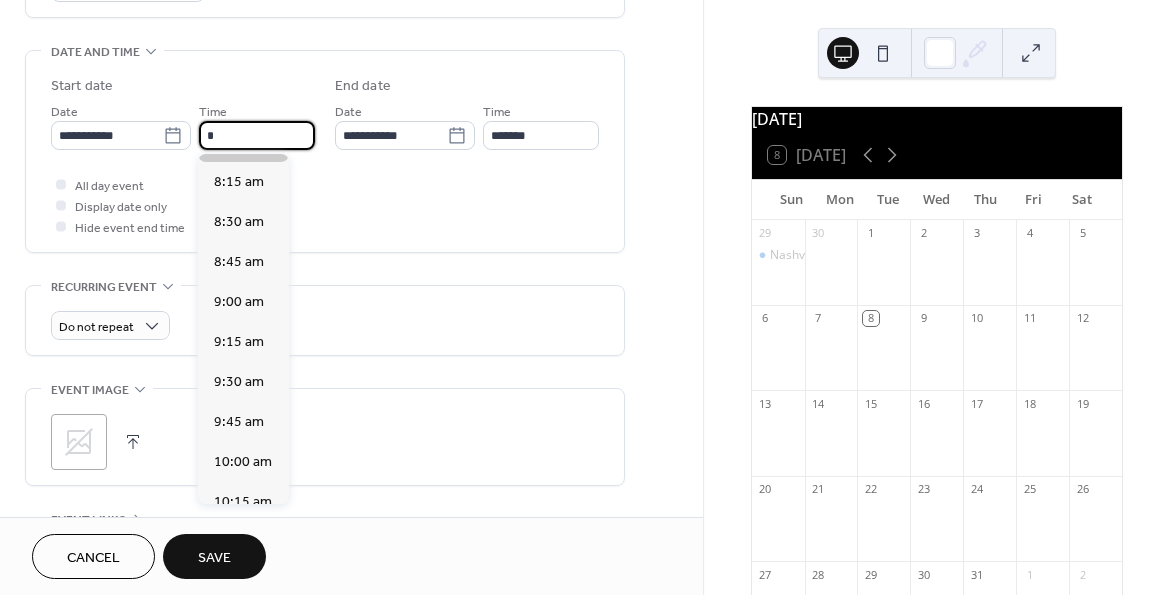 type on "*******" 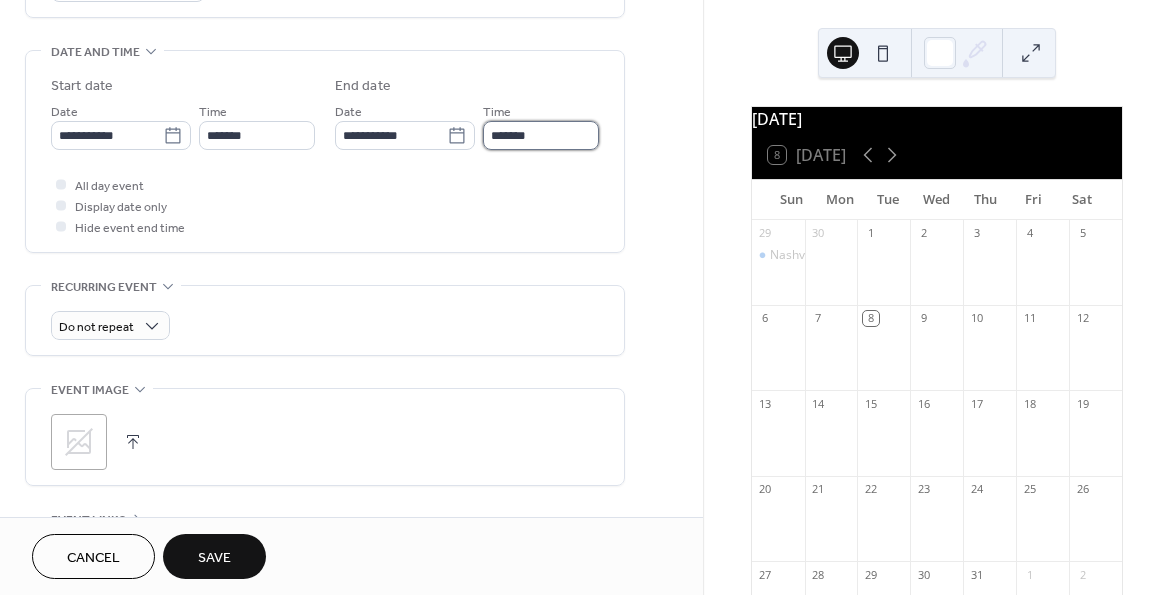 click on "*******" at bounding box center [541, 135] 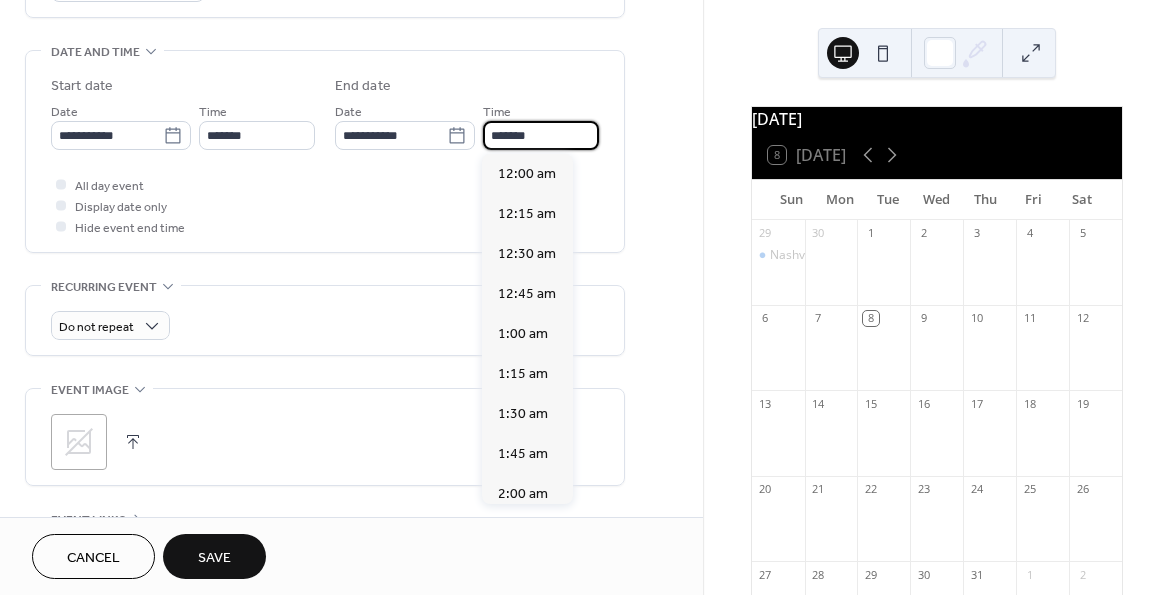 scroll, scrollTop: 1476, scrollLeft: 0, axis: vertical 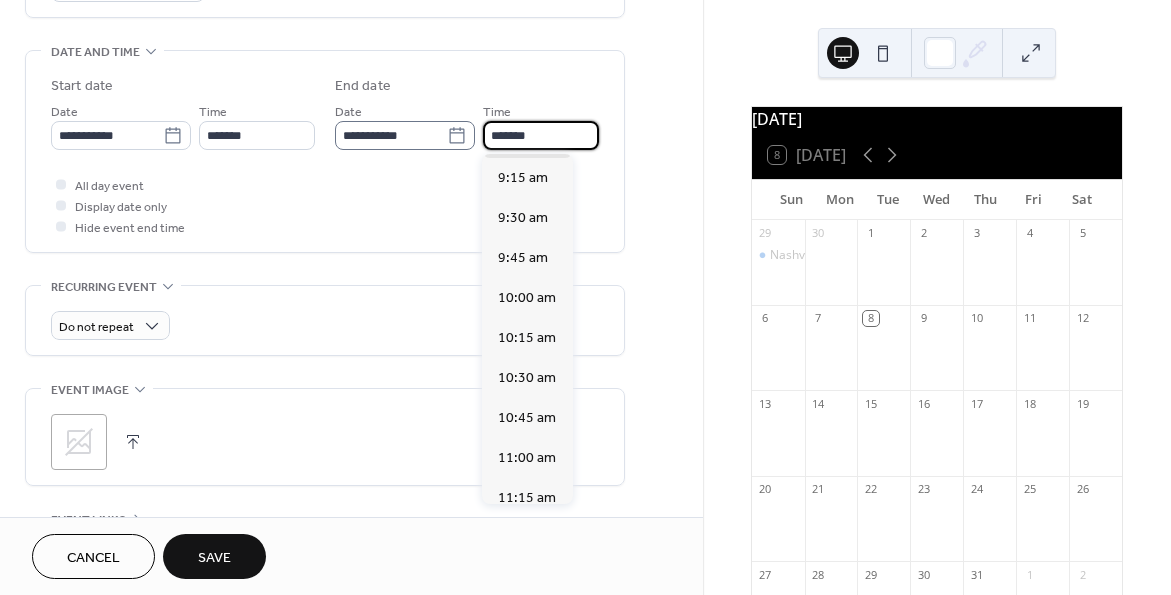 drag, startPoint x: 560, startPoint y: 127, endPoint x: 464, endPoint y: 128, distance: 96.00521 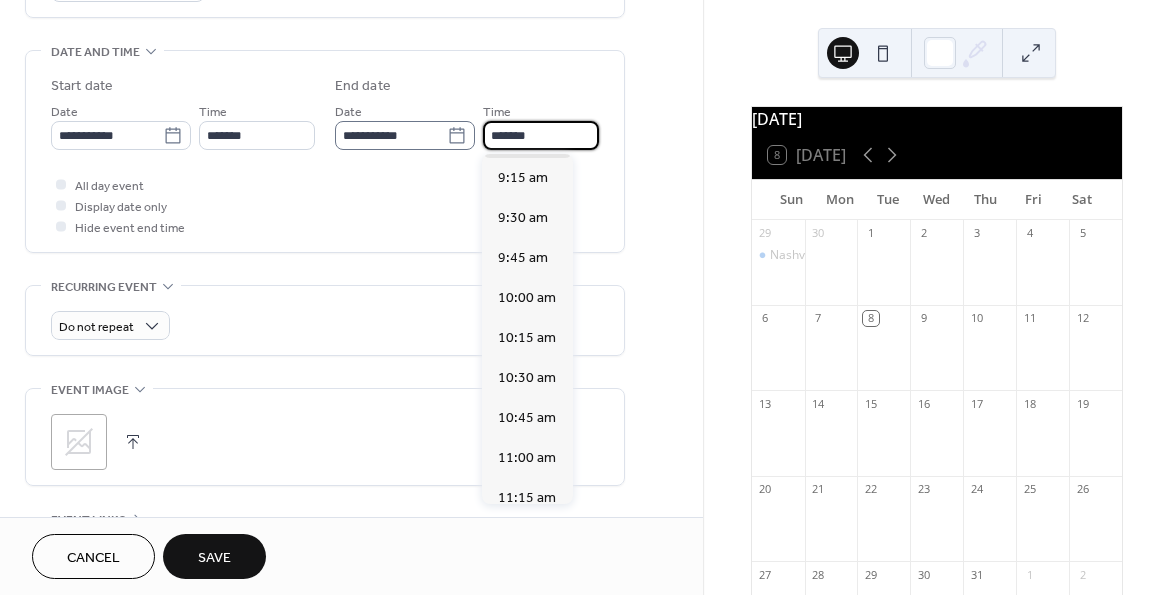 click on "**********" at bounding box center [467, 125] 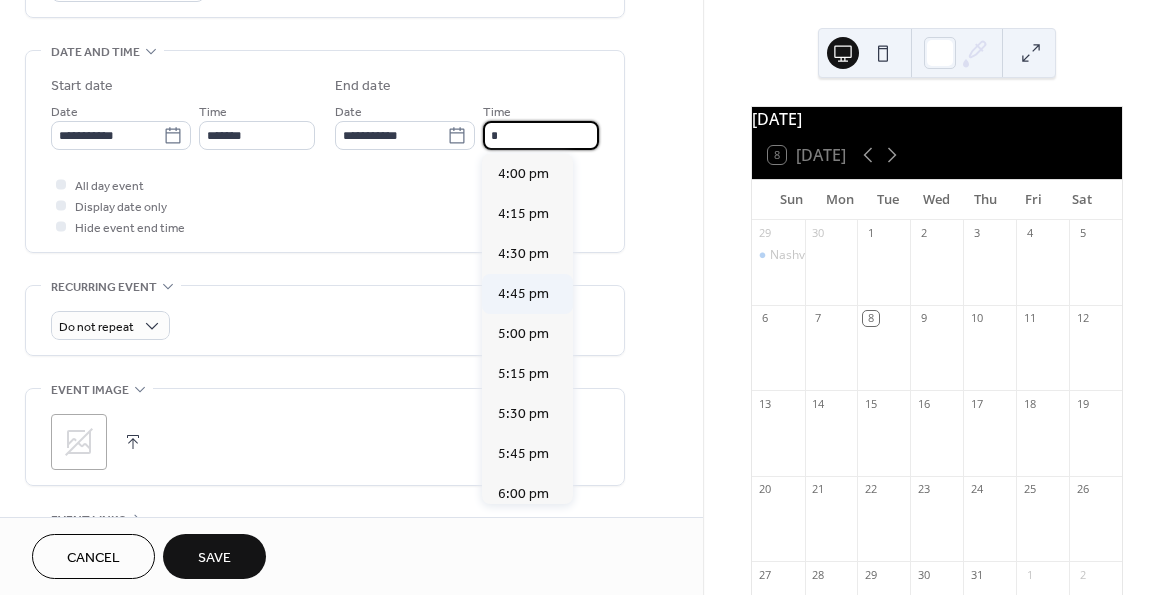 scroll, scrollTop: 2556, scrollLeft: 0, axis: vertical 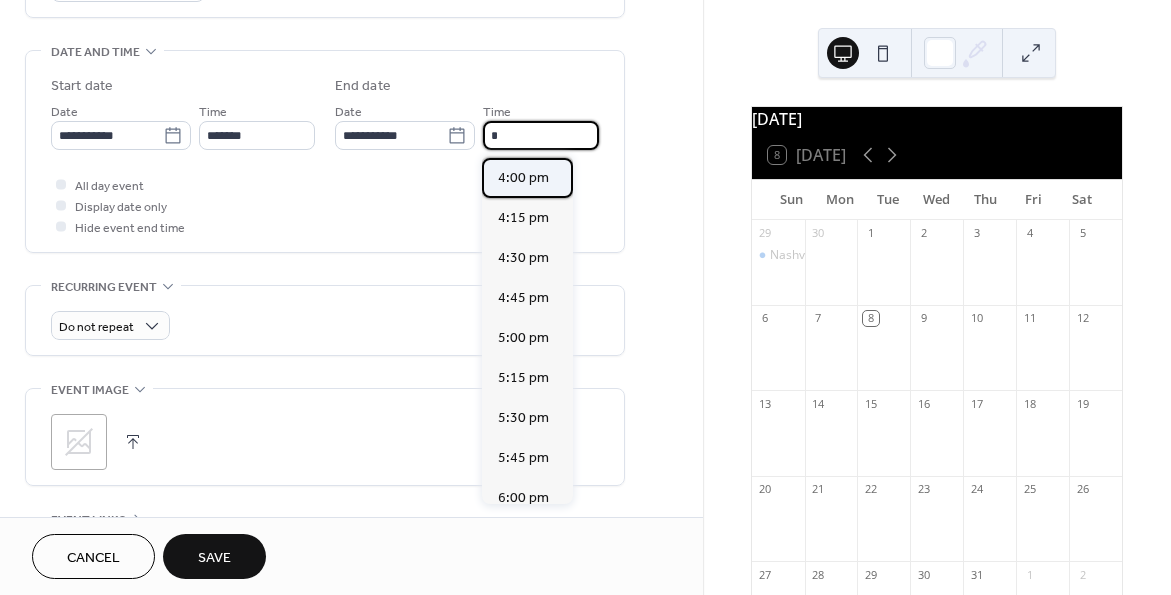 click on "4:00 pm" at bounding box center [523, 178] 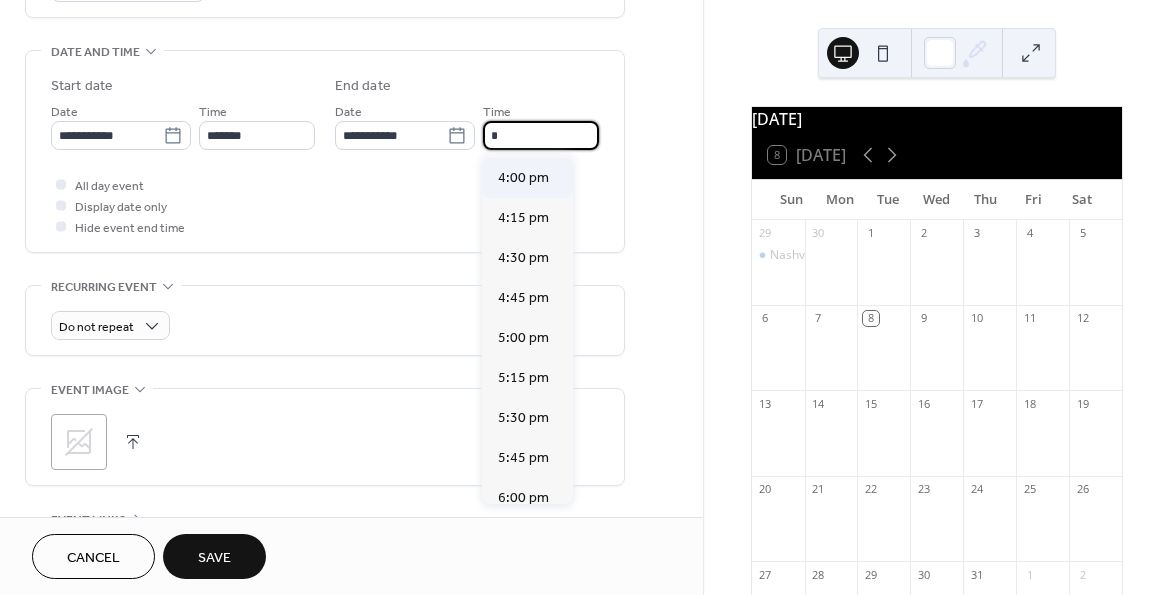type on "*******" 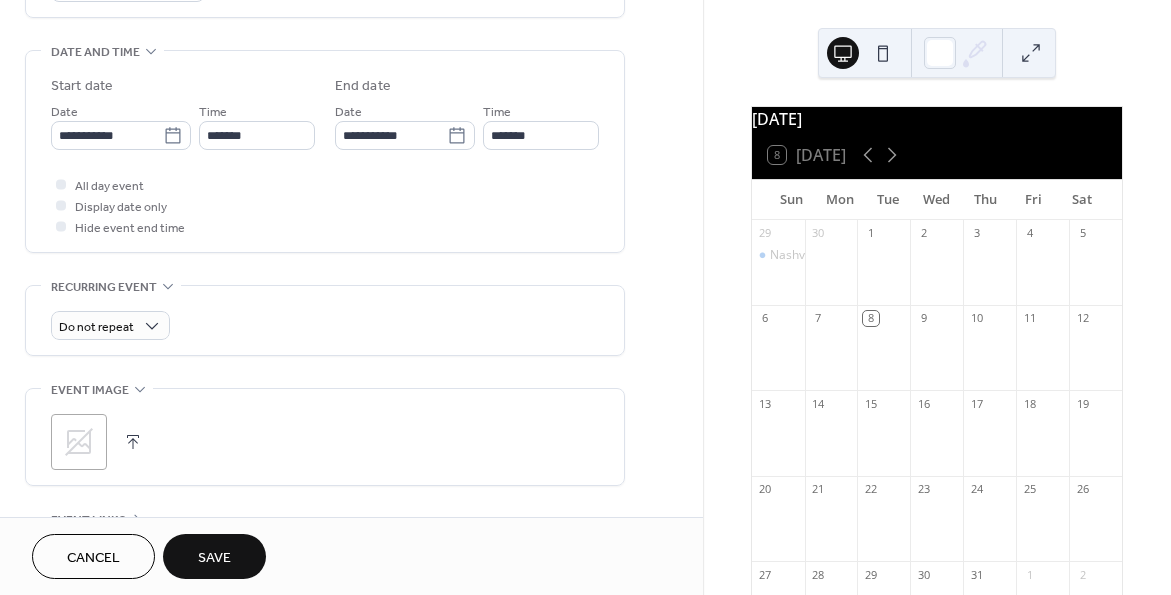 click on "All day event Display date only Hide event end time" at bounding box center [325, 205] 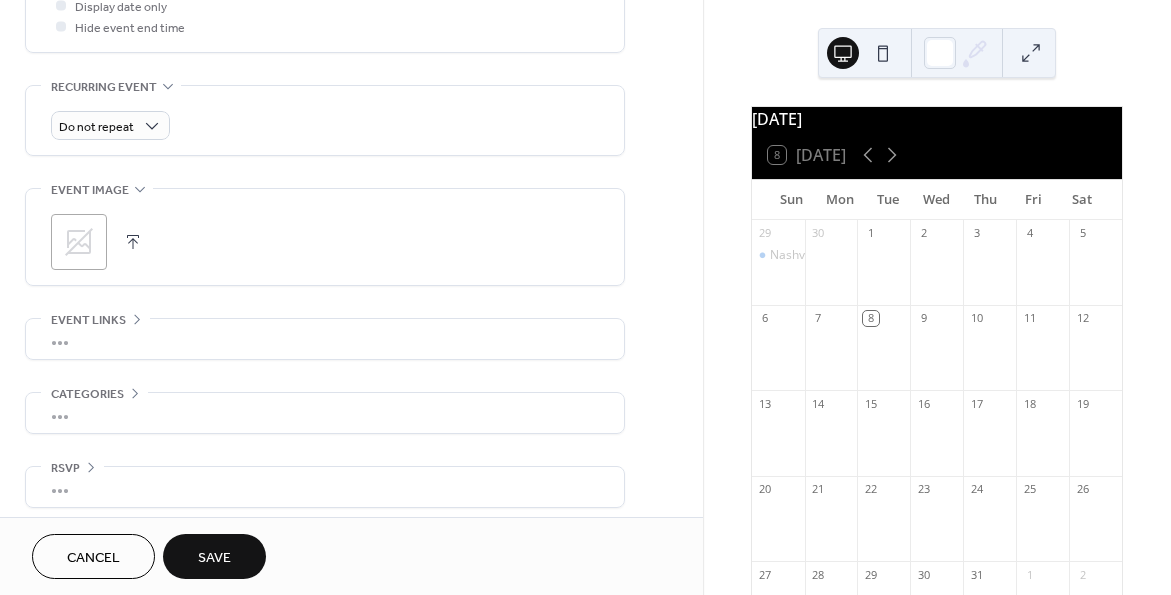 scroll, scrollTop: 811, scrollLeft: 0, axis: vertical 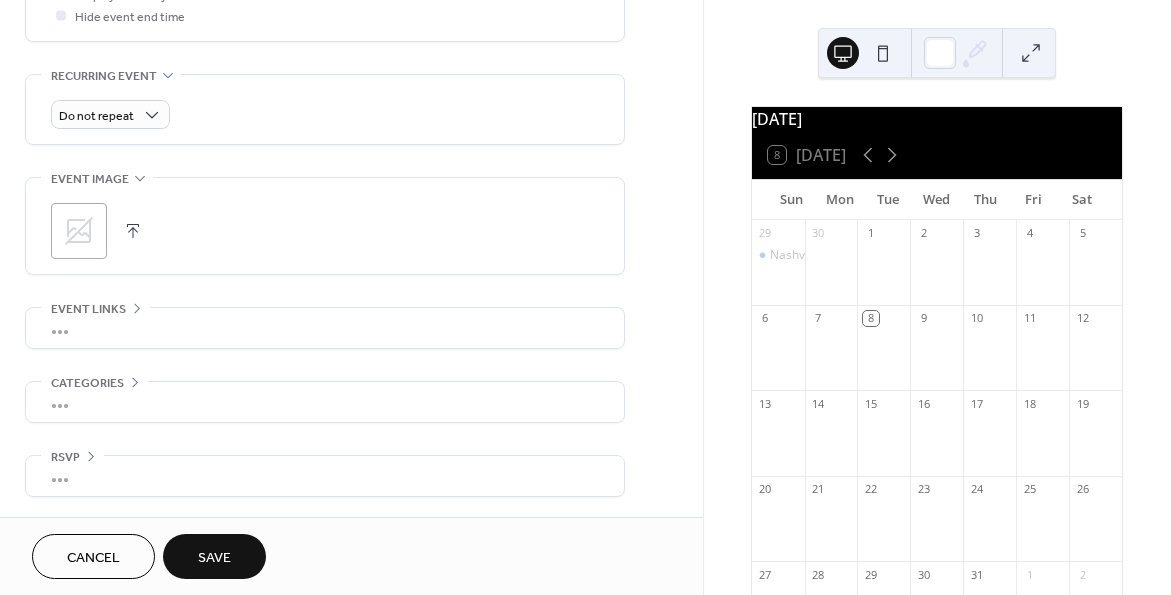 click on ";" at bounding box center [325, 231] 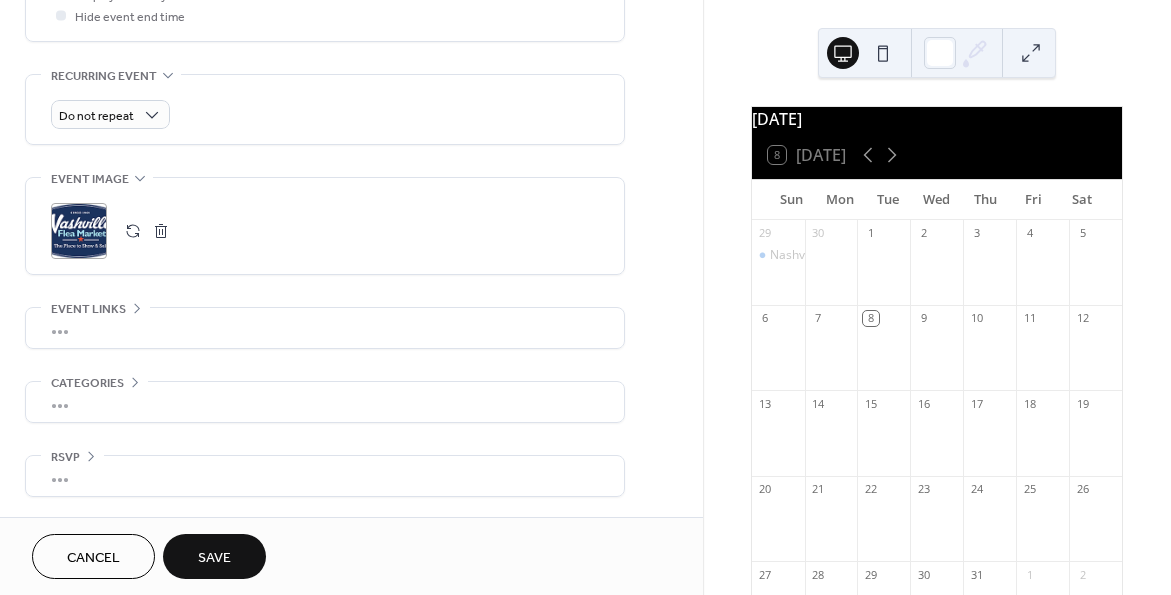 click on "Save" at bounding box center [214, 558] 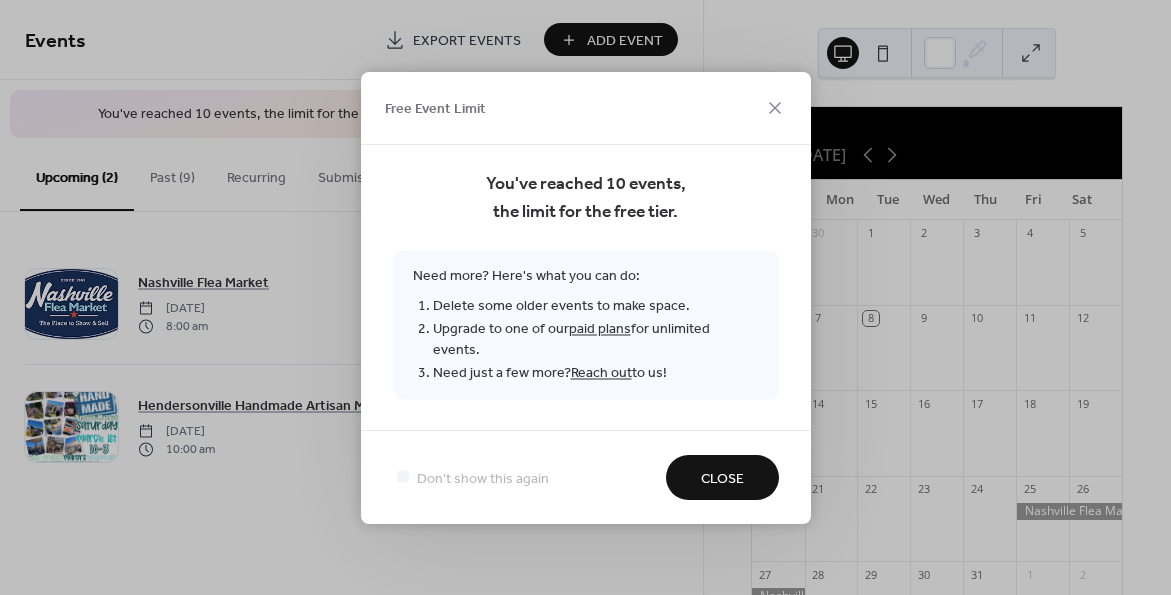 click on "Close" at bounding box center [722, 478] 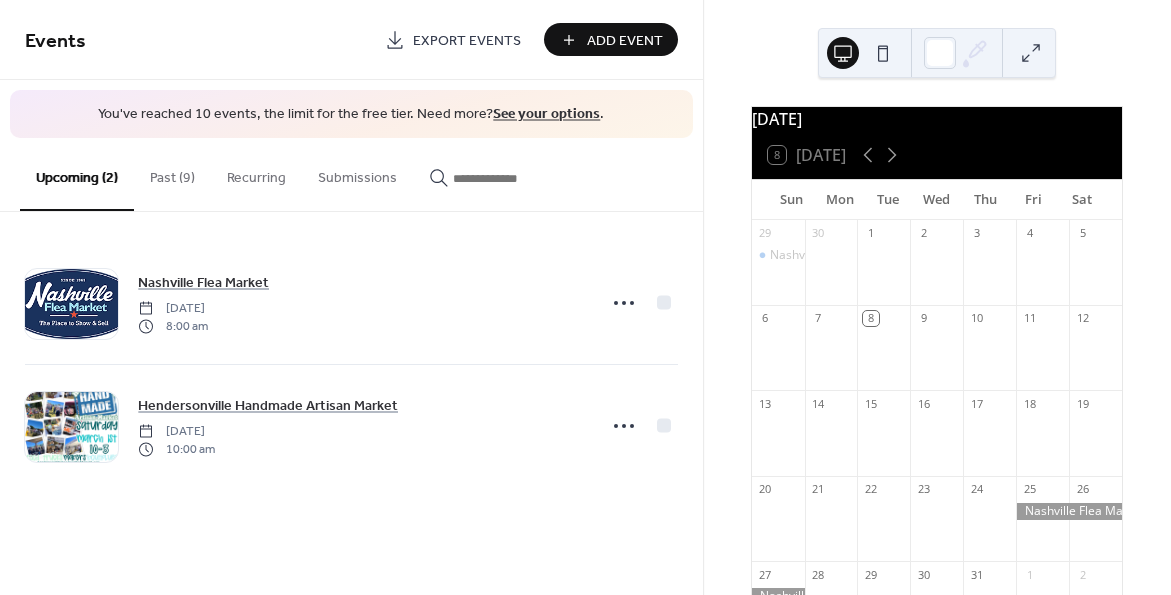 click on "Past  (9)" at bounding box center [172, 173] 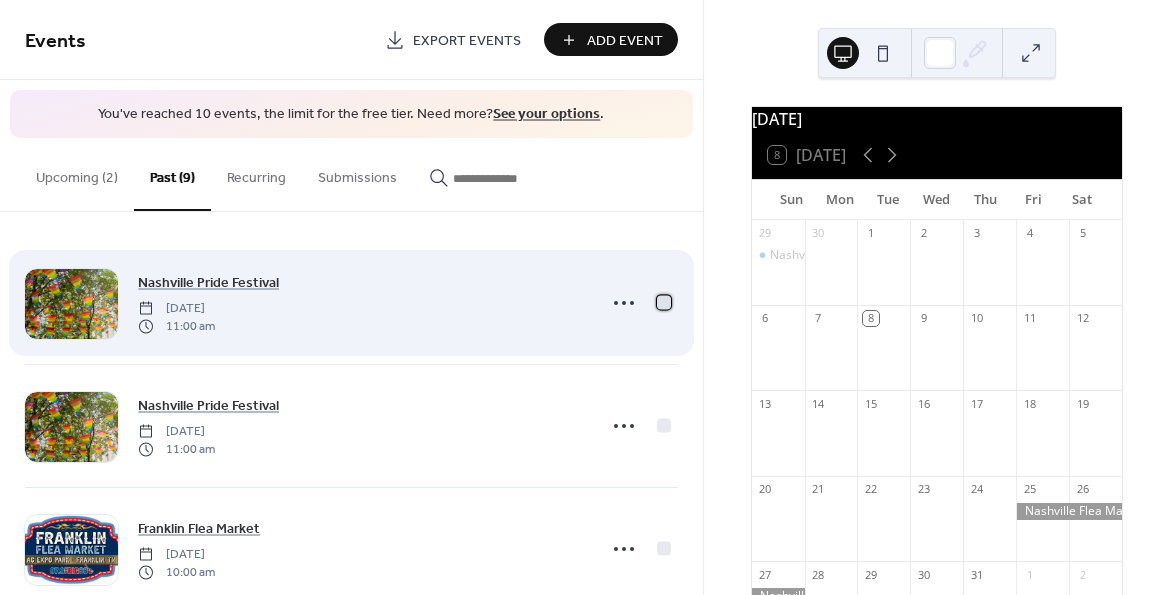 click at bounding box center (664, 302) 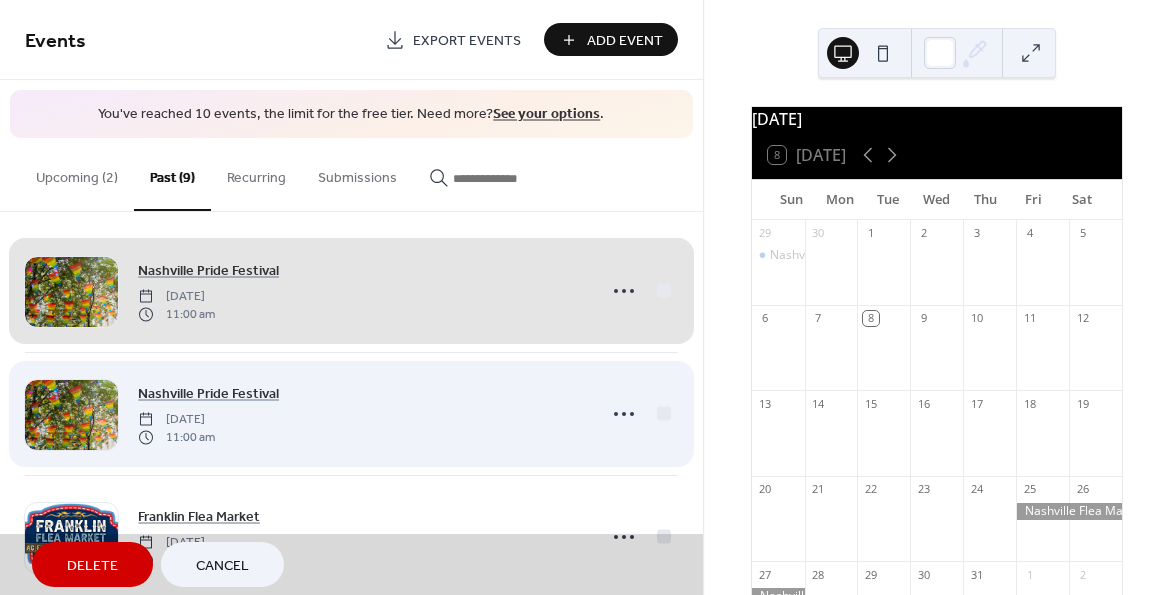 scroll, scrollTop: 0, scrollLeft: 0, axis: both 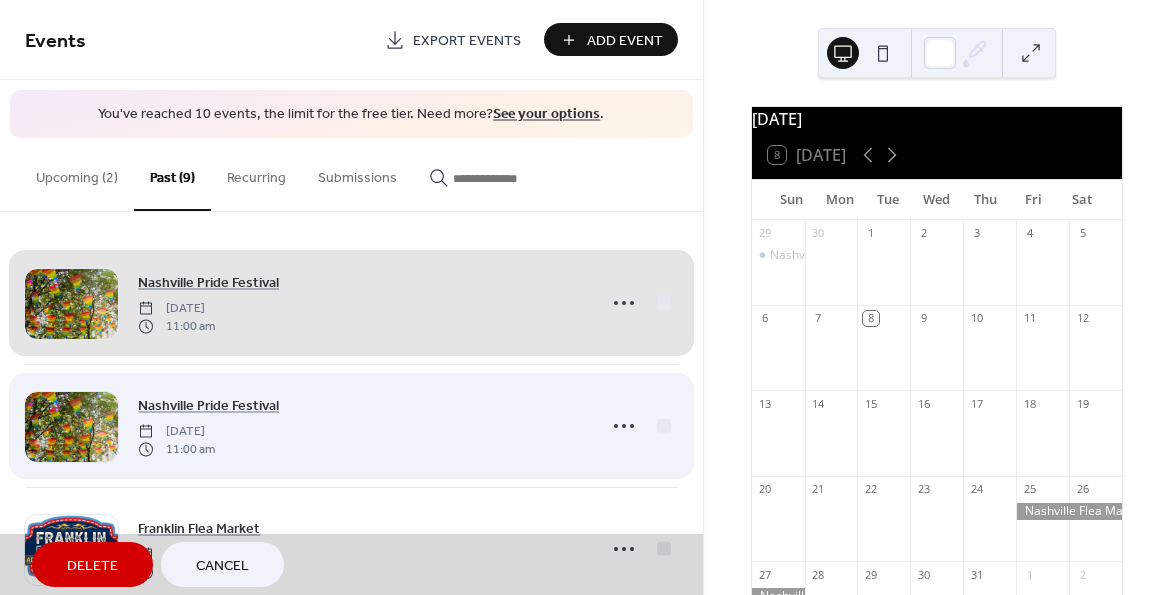 click on "Nashville Pride Festival Saturday, June 28, 2025 11:00 am" at bounding box center [351, 425] 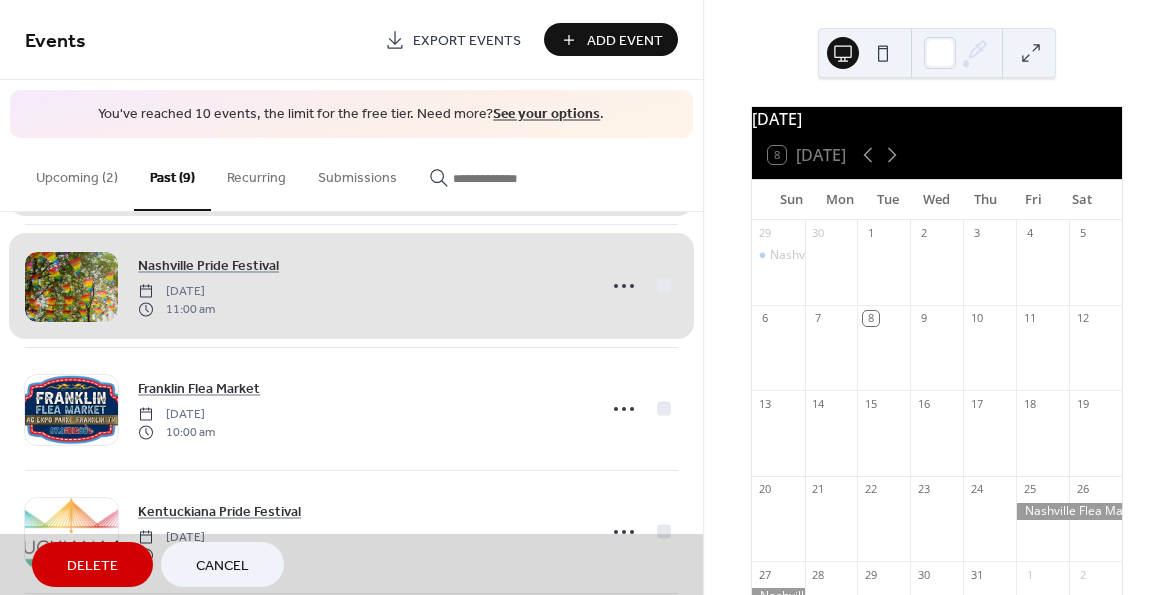 scroll, scrollTop: 200, scrollLeft: 0, axis: vertical 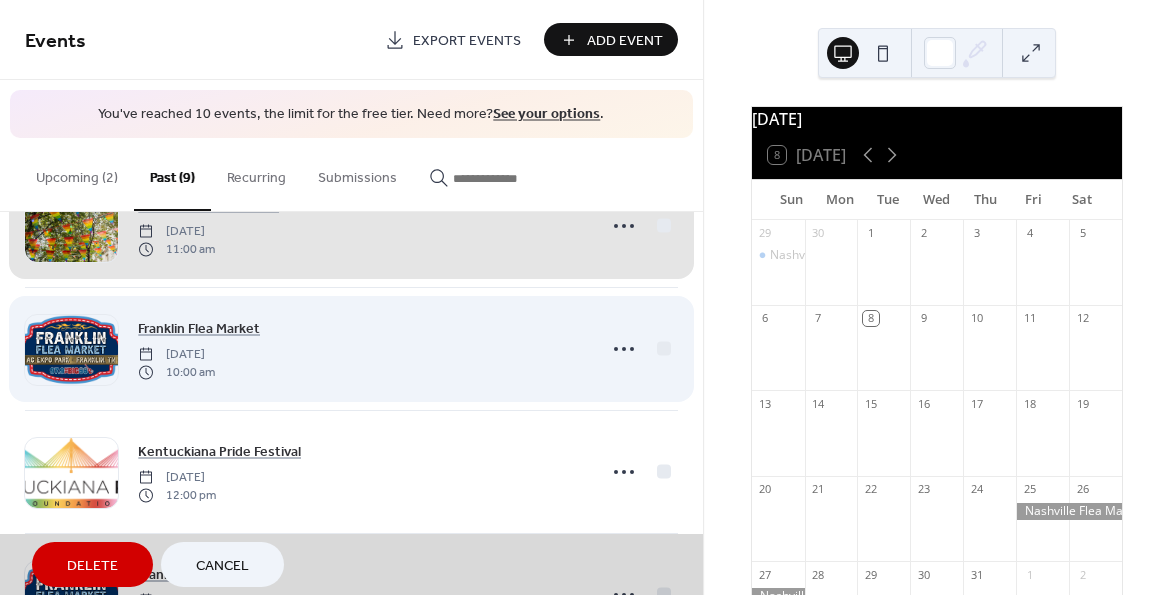 click on "Franklin Flea Market Sunday, June 22, 2025 10:00 am" at bounding box center [351, 348] 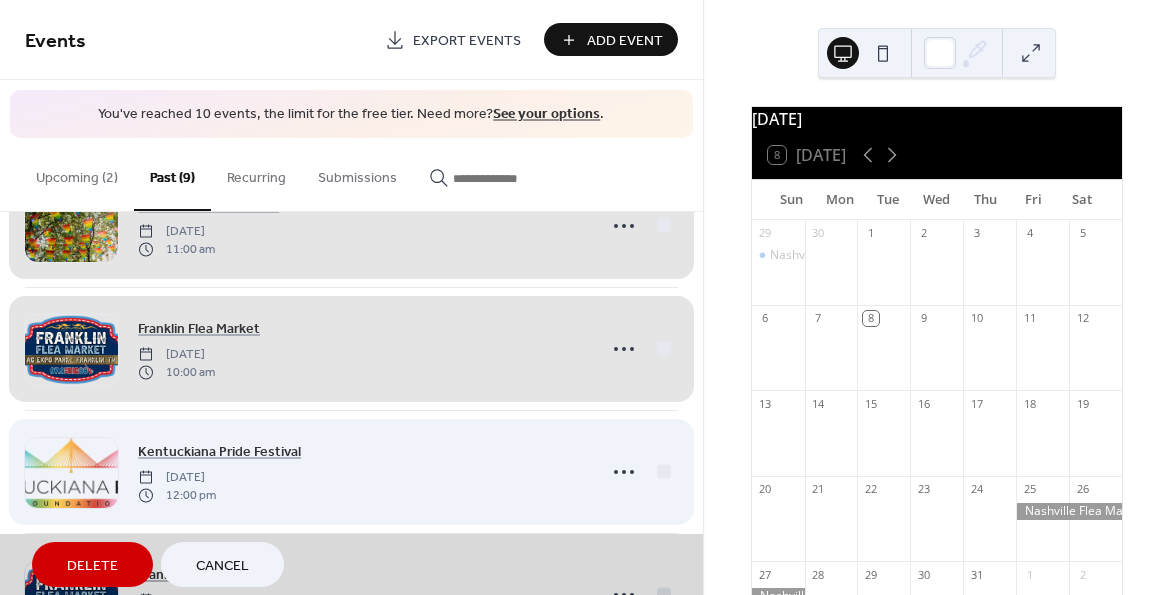 click on "Kentuckiana Pride Festival Saturday, June 21, 2025 12:00 pm" at bounding box center [351, 471] 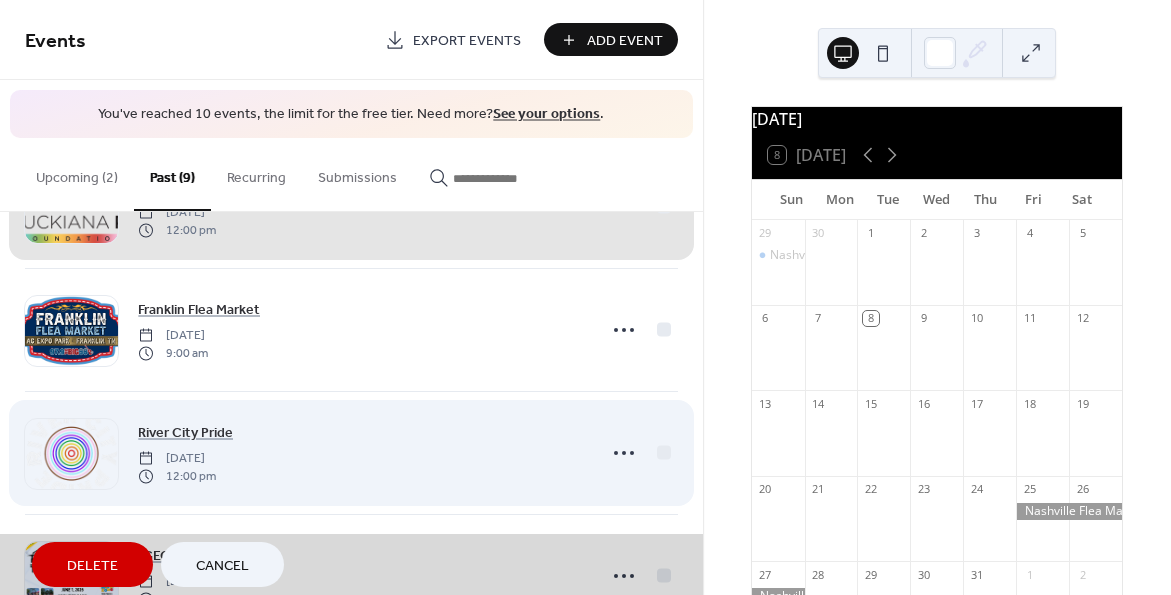 scroll, scrollTop: 500, scrollLeft: 0, axis: vertical 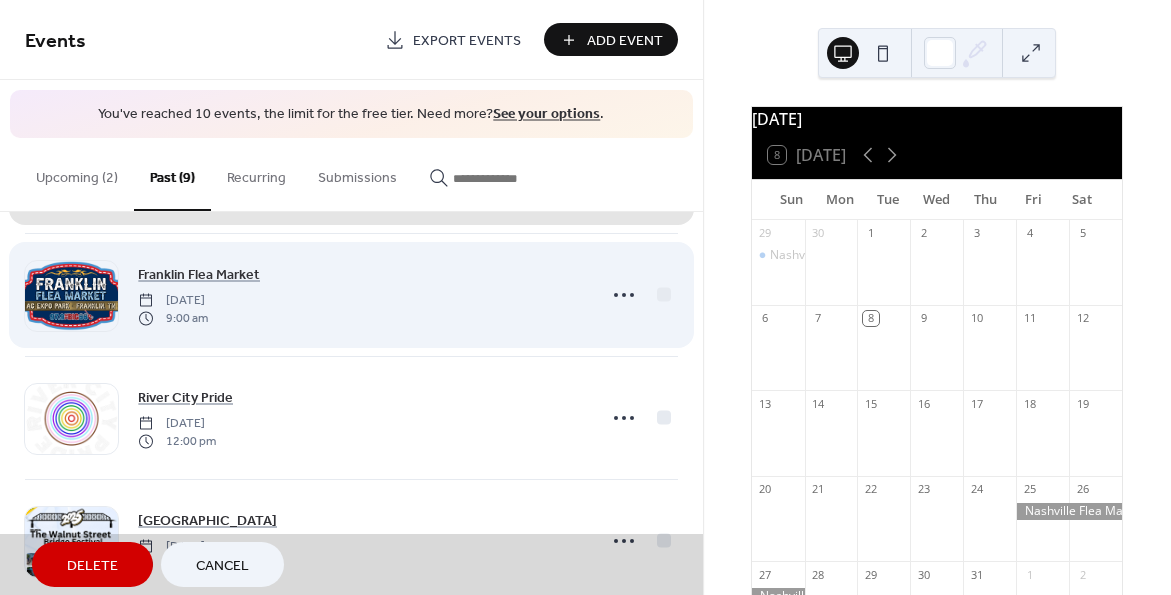 click on "Franklin Flea Market Saturday, June 21, 2025 9:00 am" at bounding box center (351, 294) 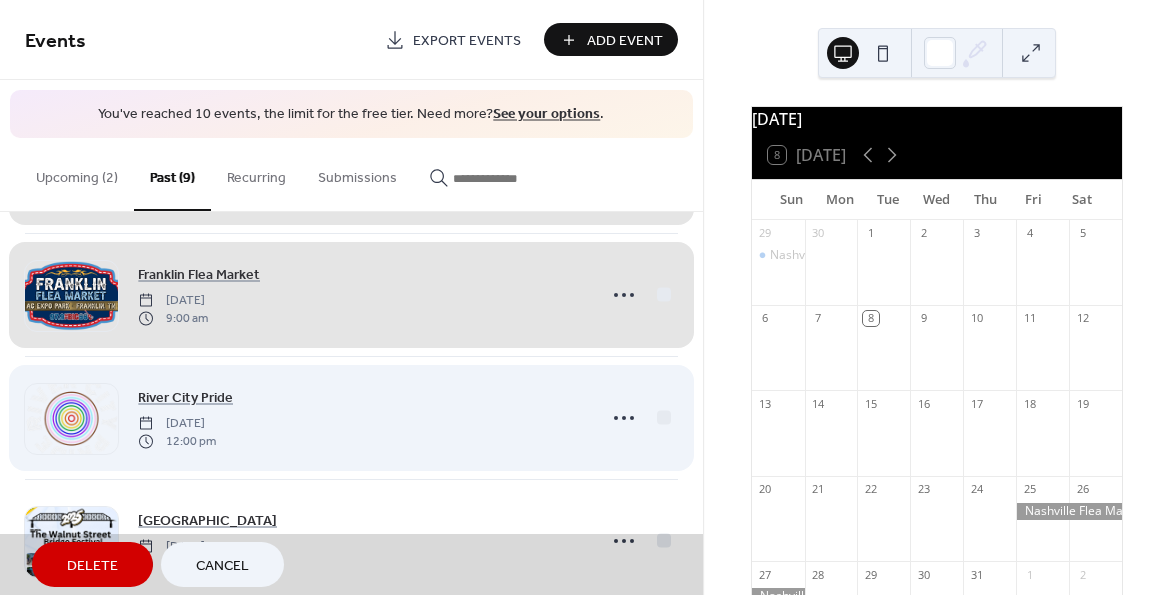 click on "River City Pride Saturday, June 7, 2025 12:00 pm" at bounding box center (351, 417) 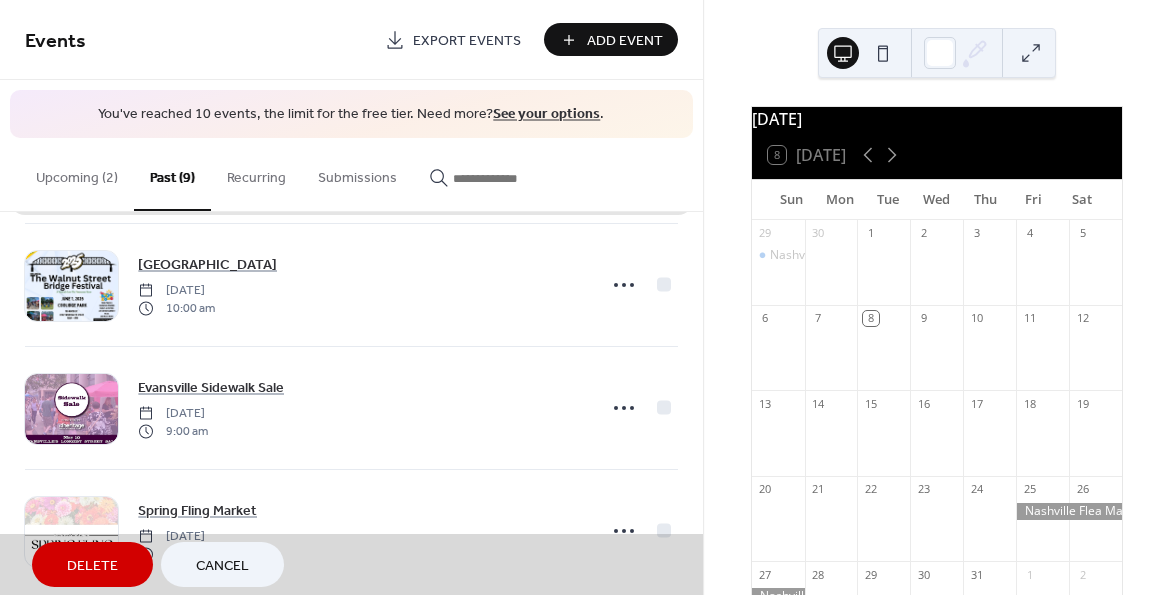 scroll, scrollTop: 783, scrollLeft: 0, axis: vertical 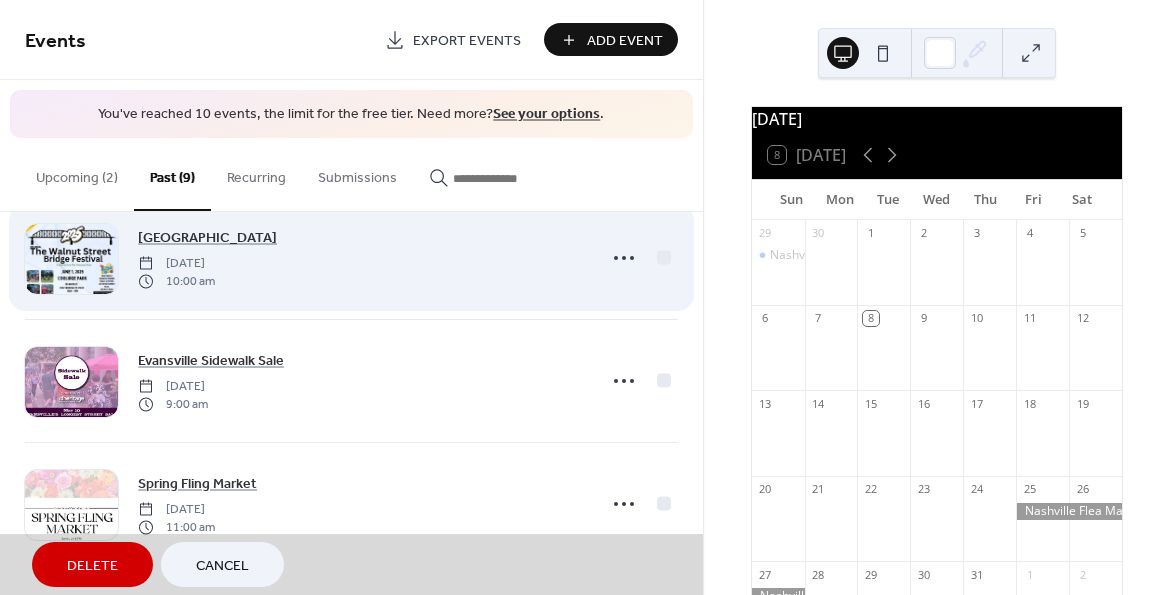 click on "Walnut Street Bridge Festival Sunday, June 1, 2025 10:00 am" at bounding box center (351, 257) 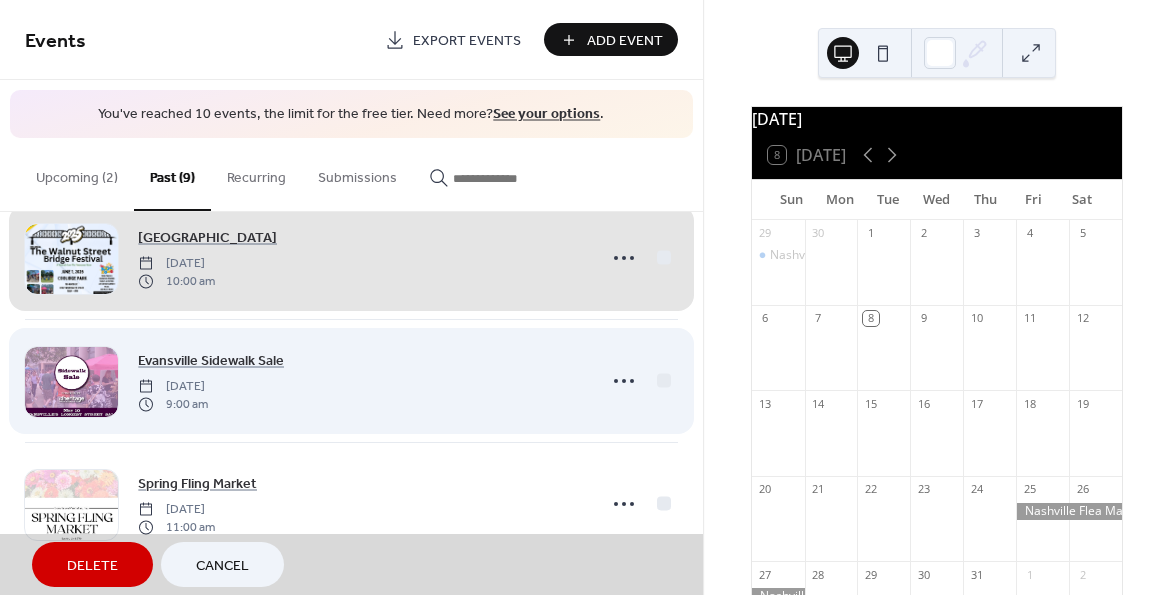 click on "Evansville Sidewalk Sale Saturday, May 10, 2025 9:00 am" at bounding box center [351, 380] 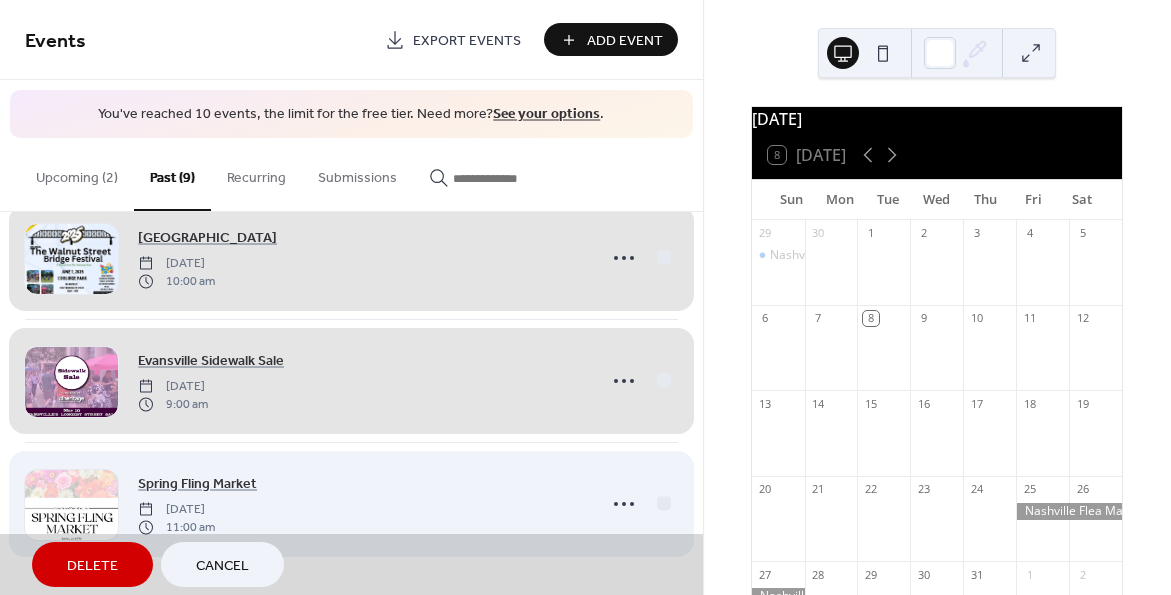 click on "Spring Fling Market Sunday, April 27, 2025 11:00 am" at bounding box center (351, 503) 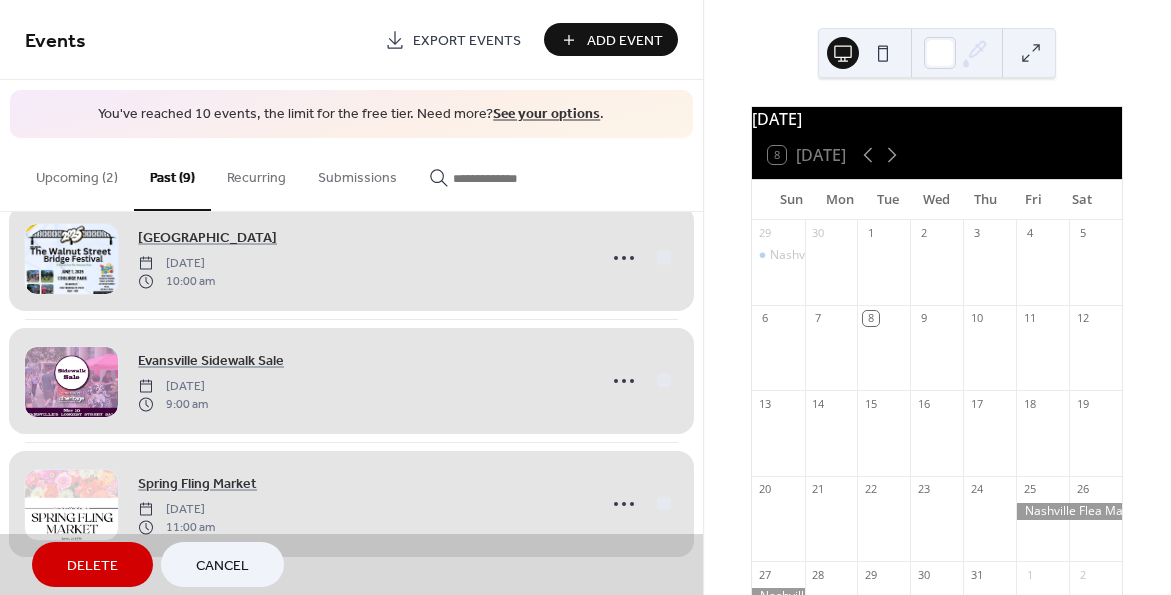 click on "Delete" at bounding box center (92, 566) 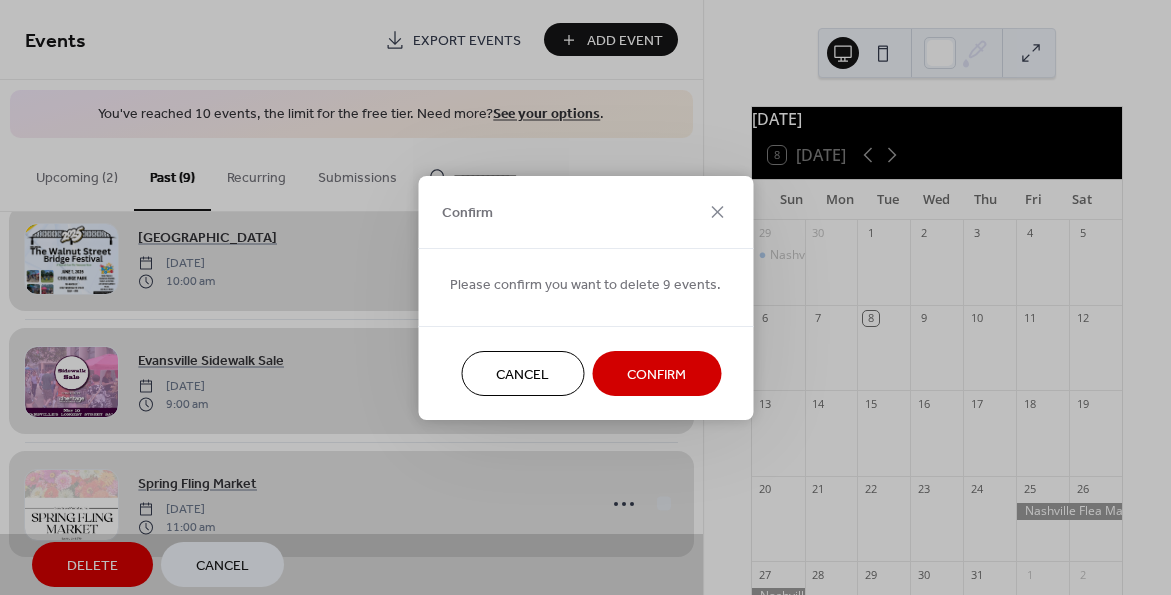 click on "Confirm" at bounding box center [656, 374] 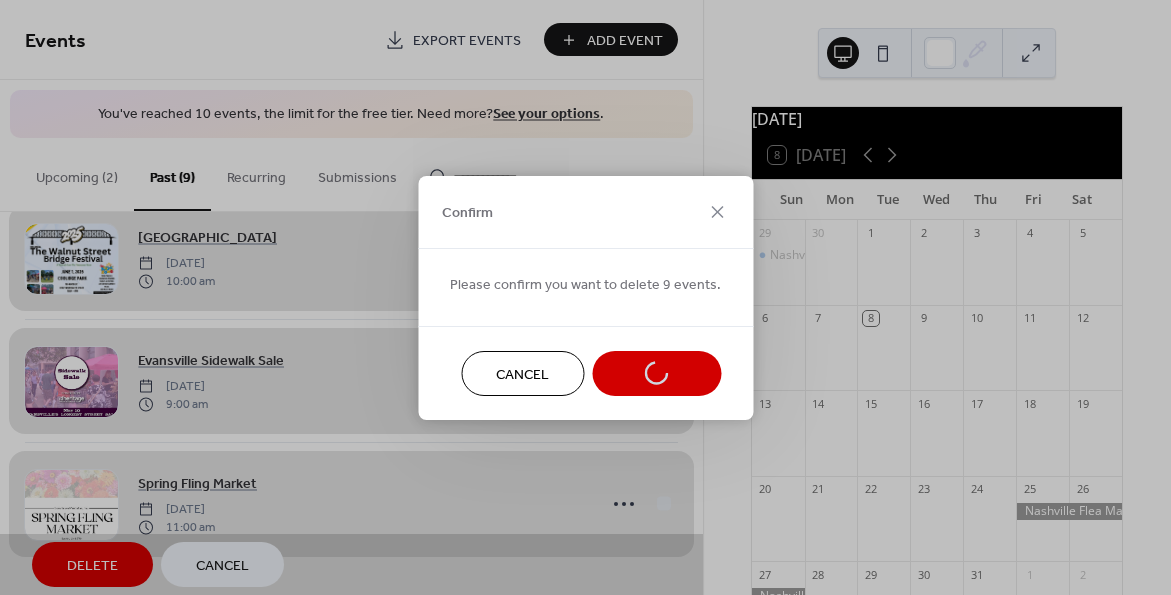 scroll, scrollTop: 0, scrollLeft: 0, axis: both 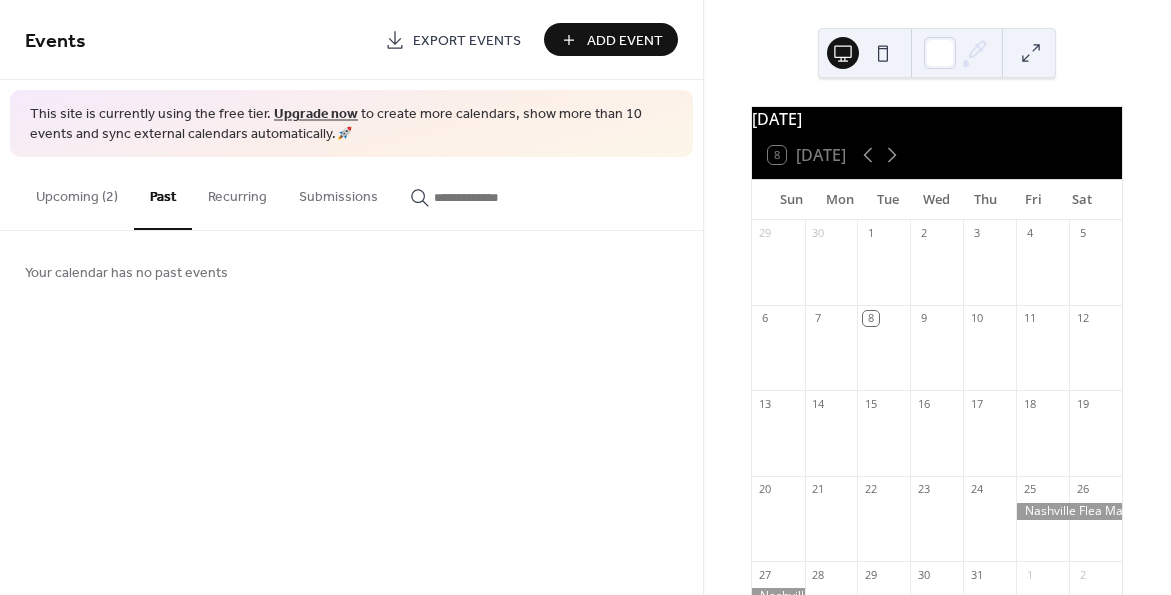 click on "Upcoming  (2)" at bounding box center [77, 192] 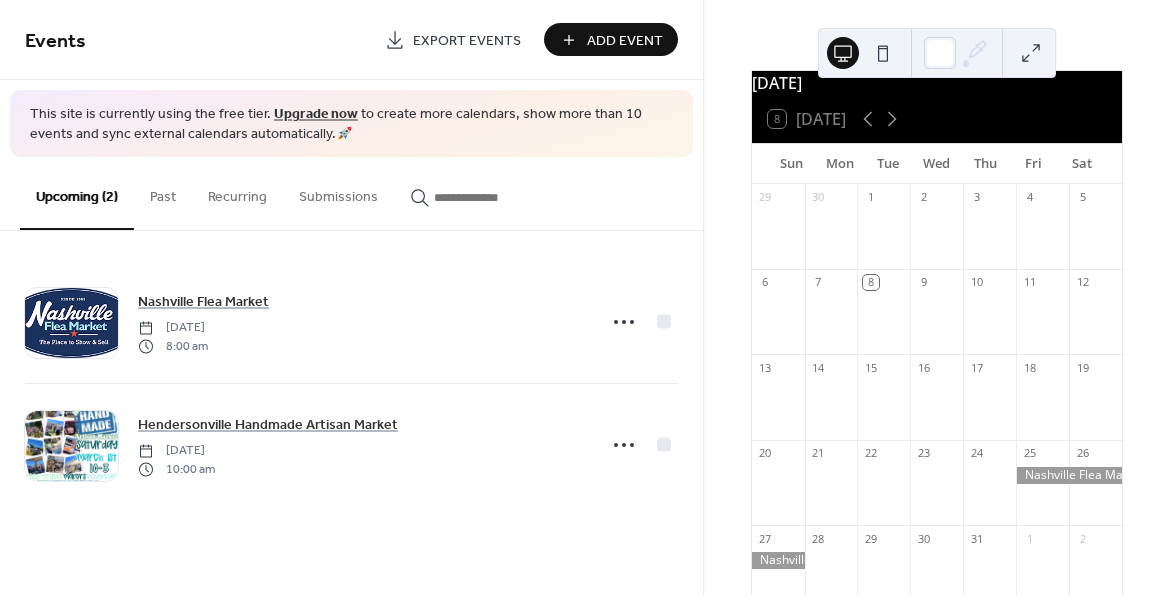 scroll, scrollTop: 100, scrollLeft: 0, axis: vertical 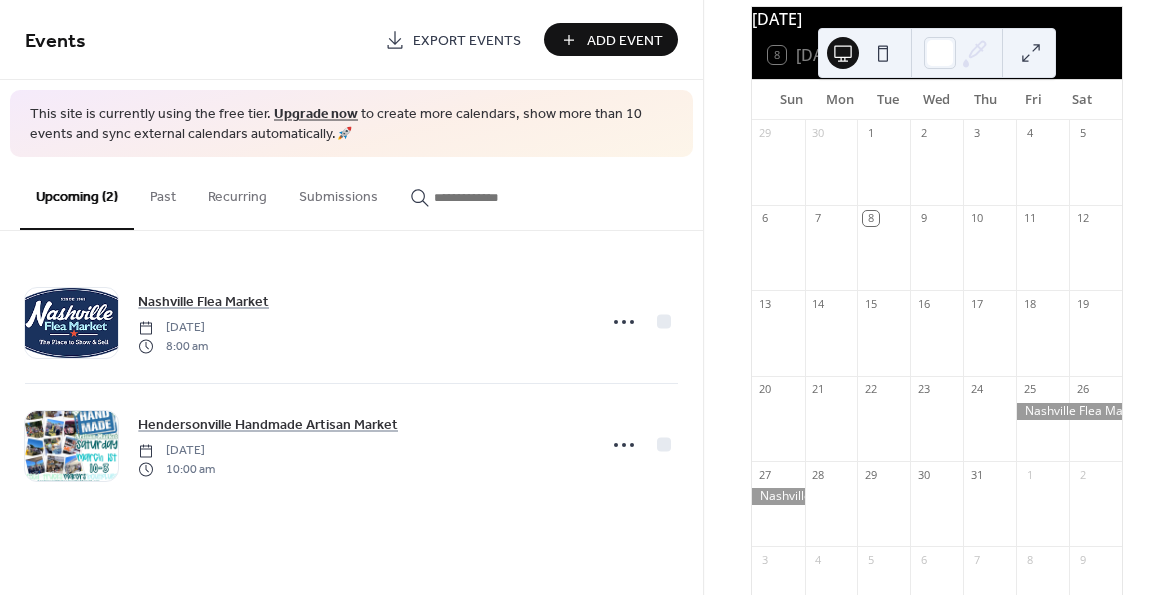 click on "Add Event" at bounding box center (611, 39) 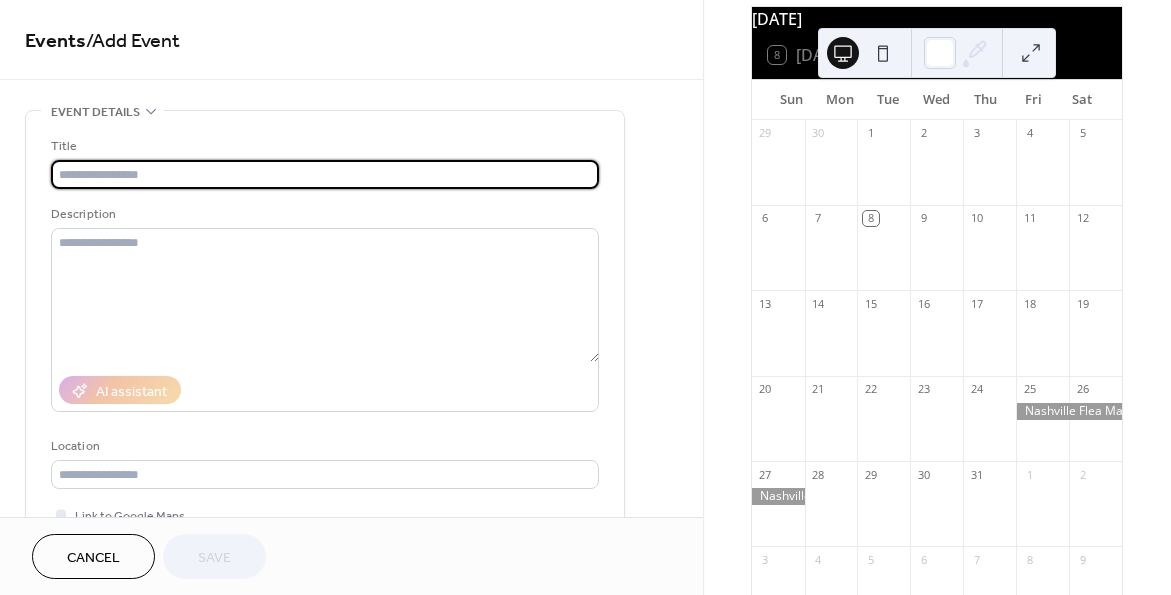 click at bounding box center [325, 174] 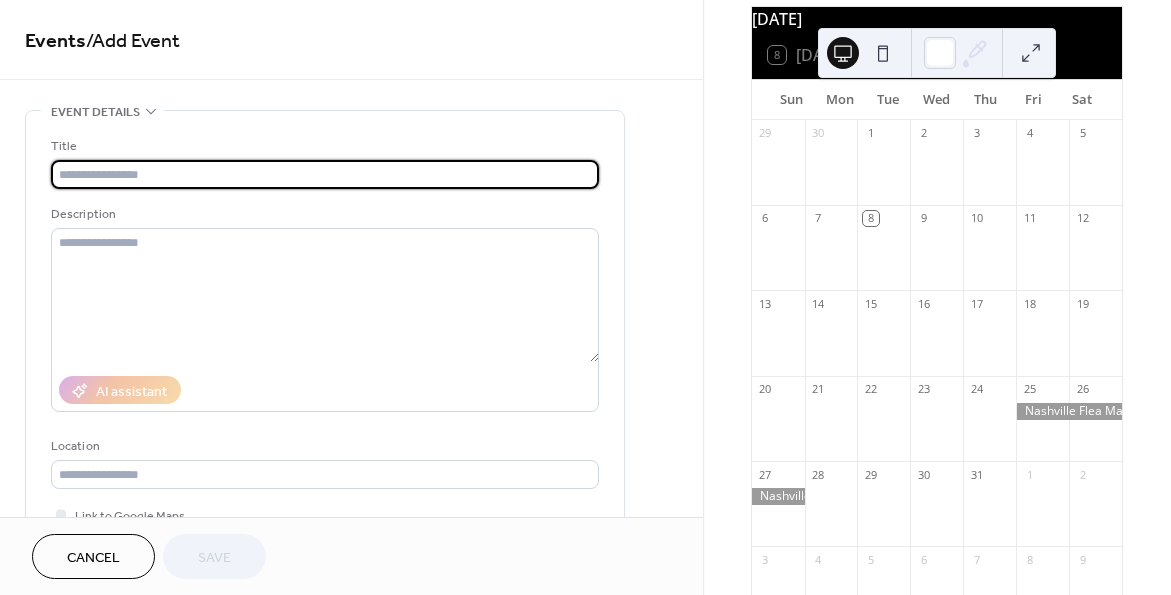 type on "*" 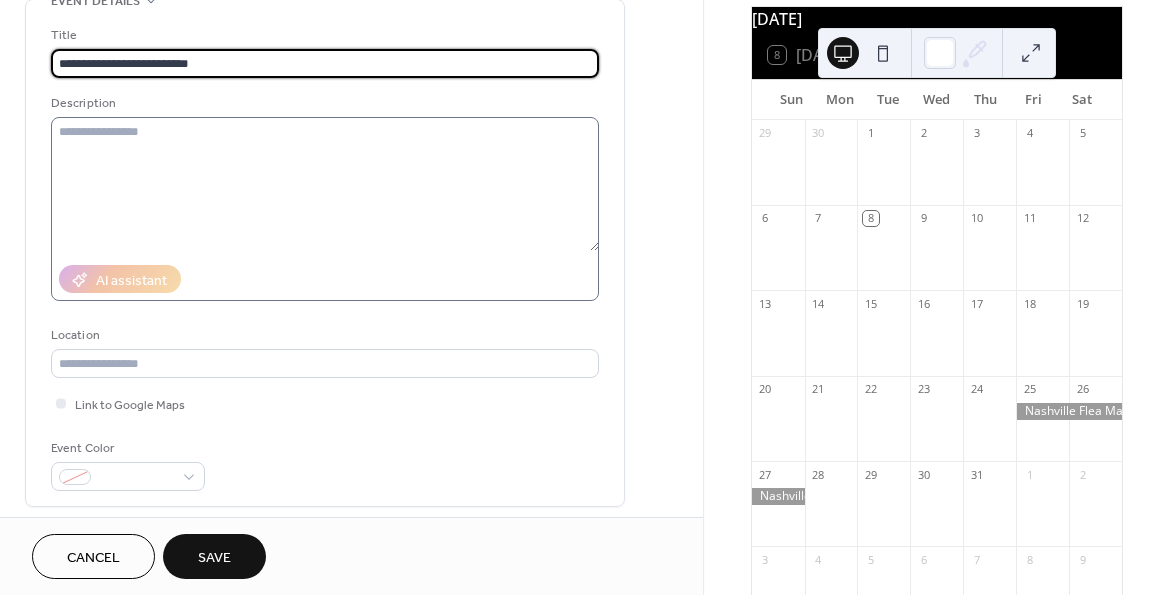 scroll, scrollTop: 200, scrollLeft: 0, axis: vertical 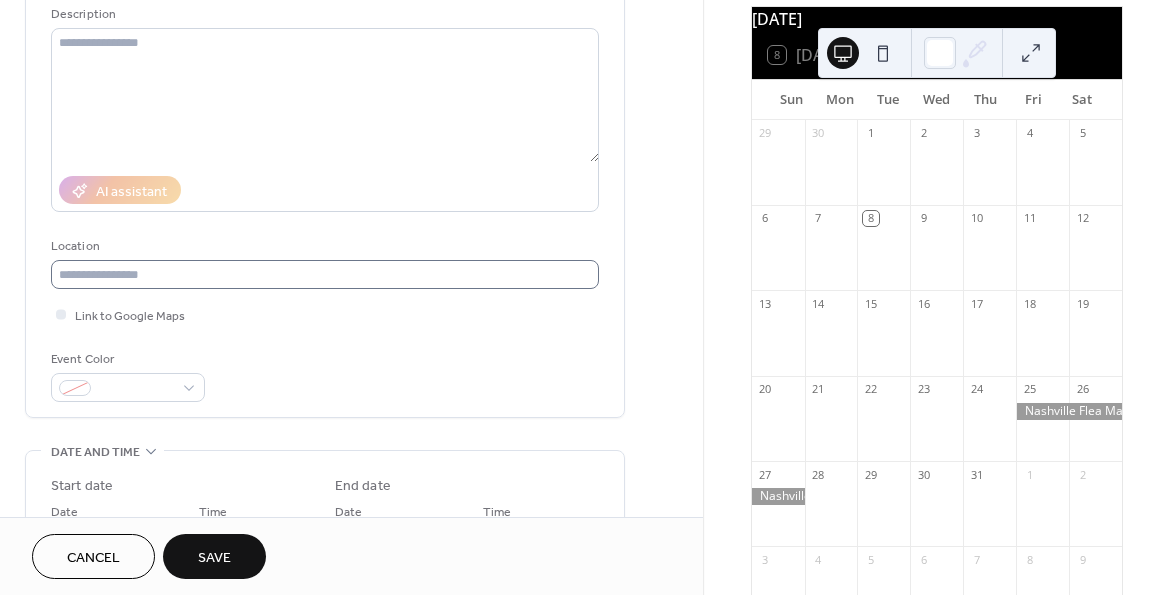 type on "**********" 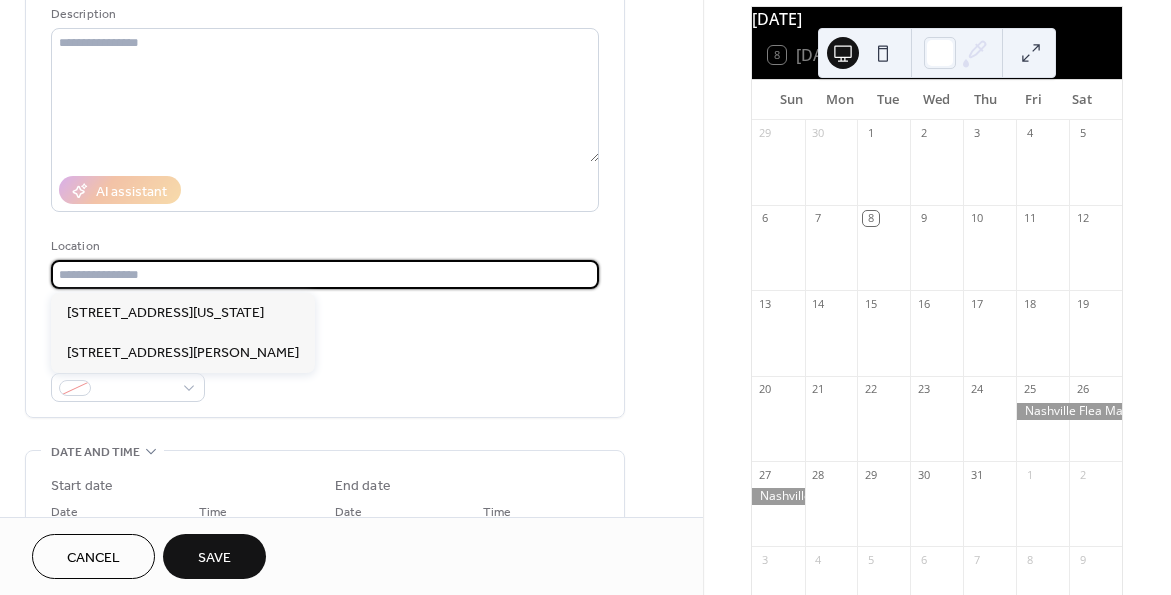click at bounding box center (325, 274) 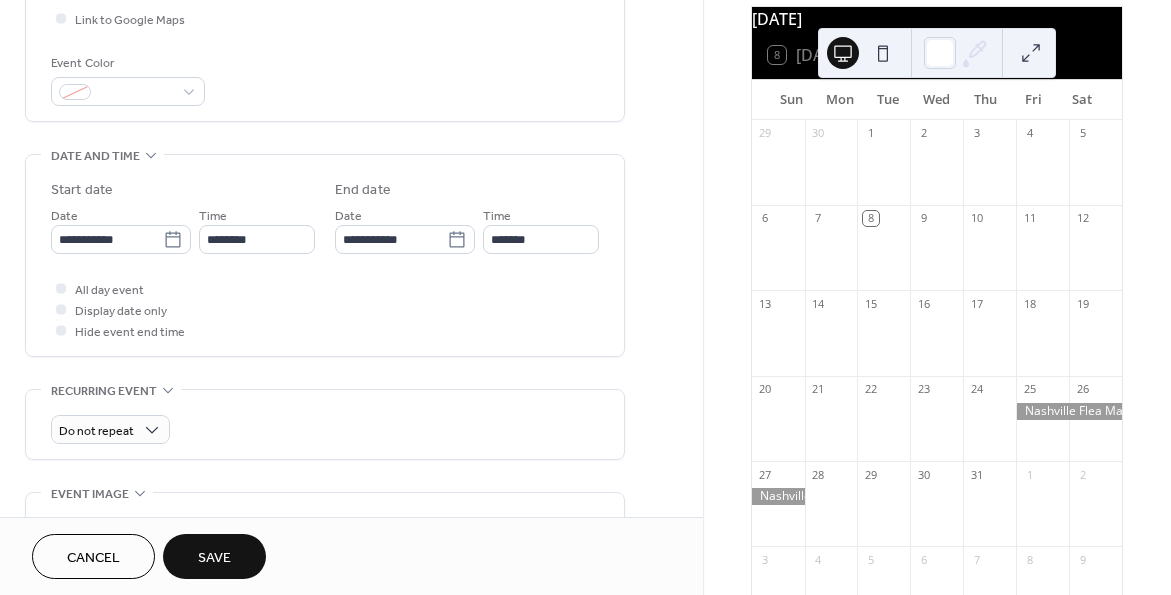scroll, scrollTop: 500, scrollLeft: 0, axis: vertical 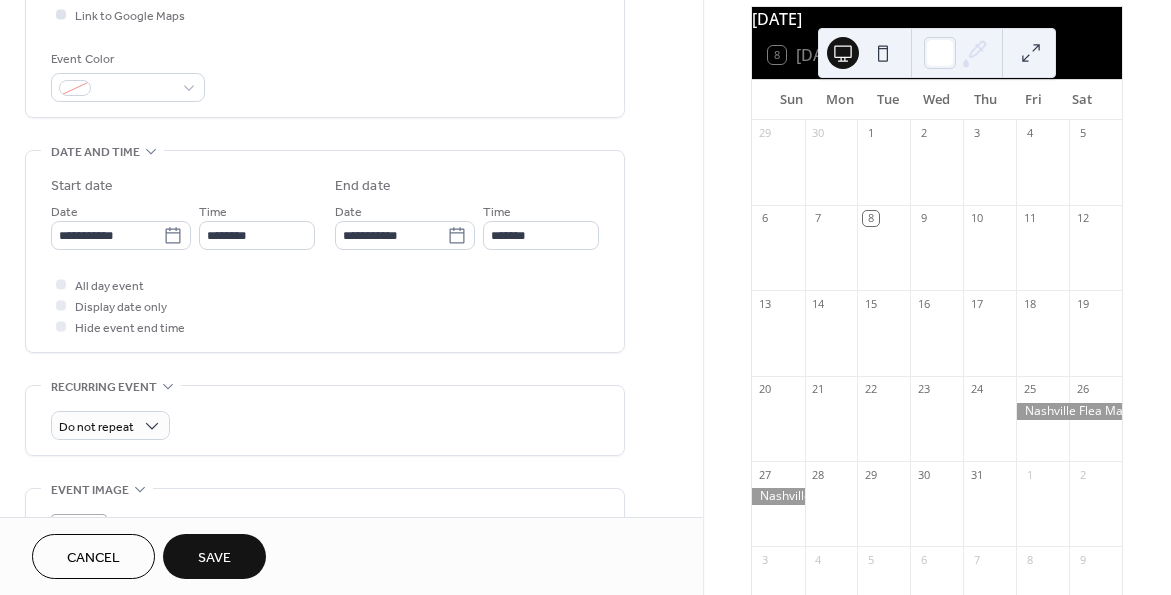 type on "**********" 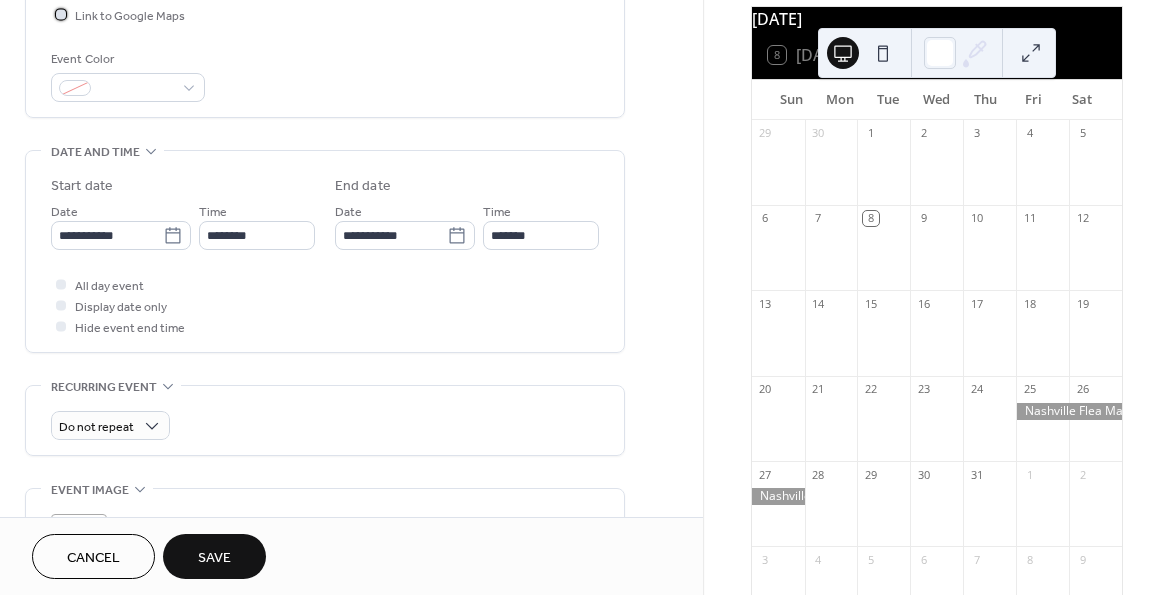 click on "Link to Google Maps" at bounding box center (130, 16) 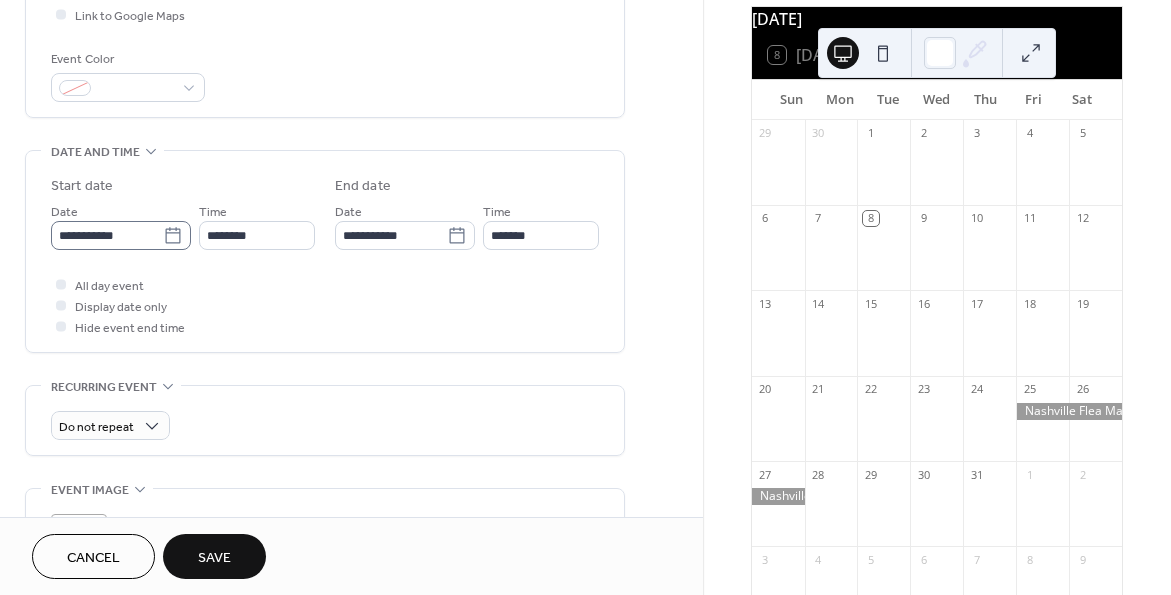 click 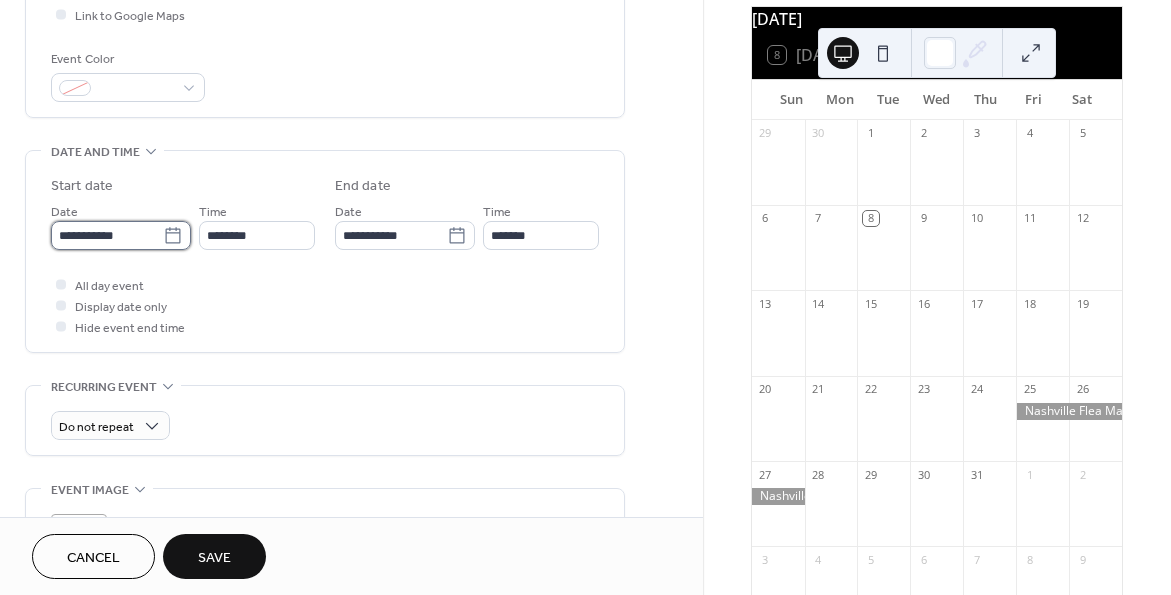 click on "**********" at bounding box center [107, 235] 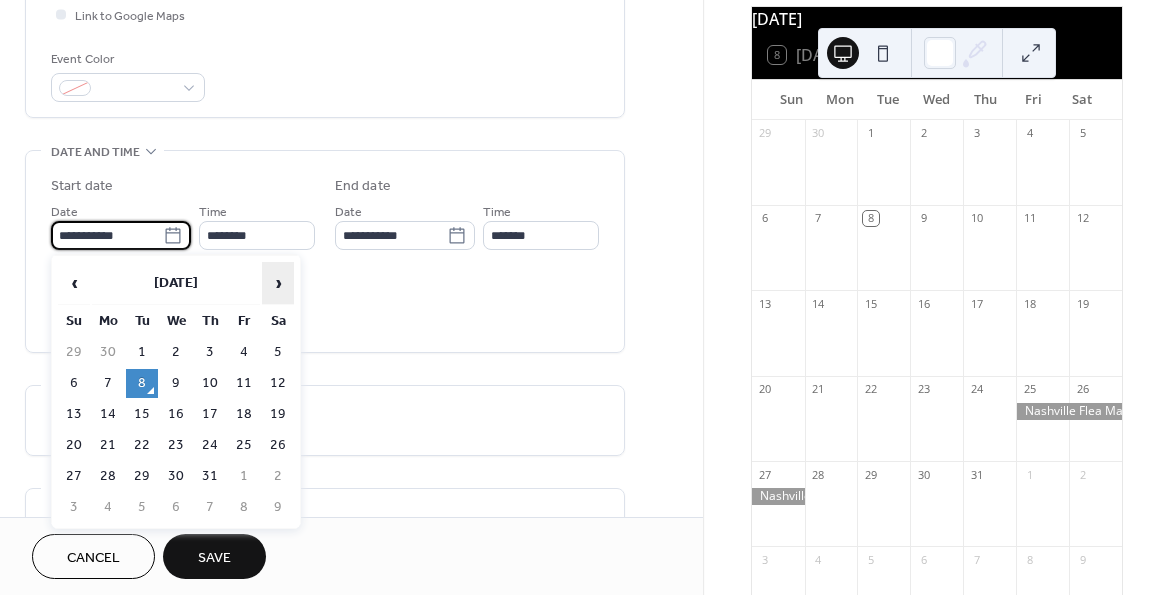 click on "›" at bounding box center [278, 283] 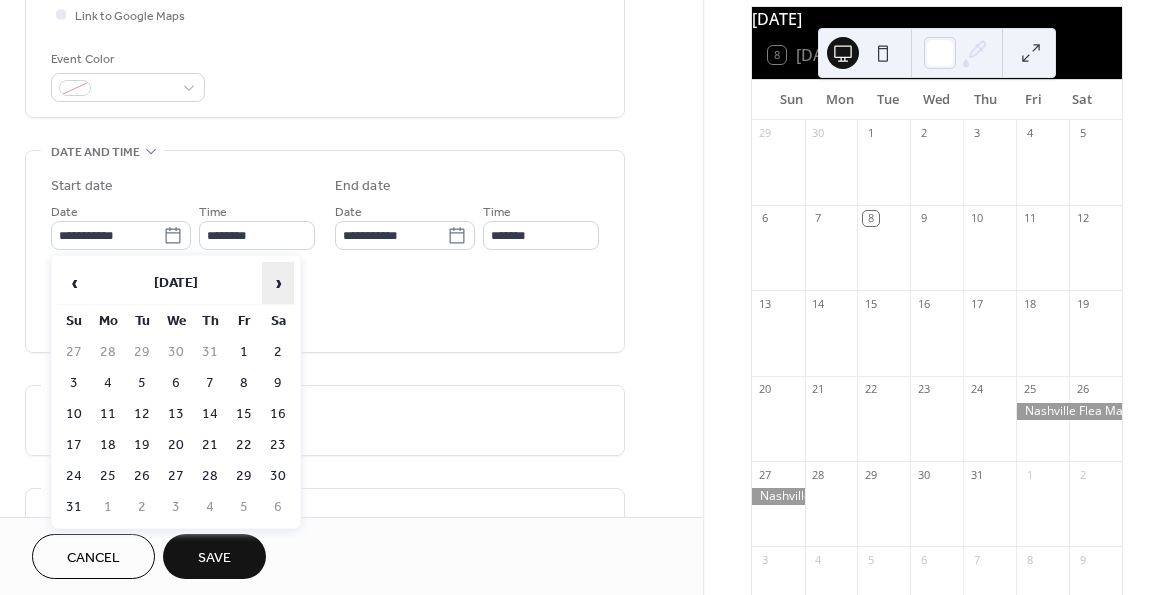 click on "›" at bounding box center [278, 283] 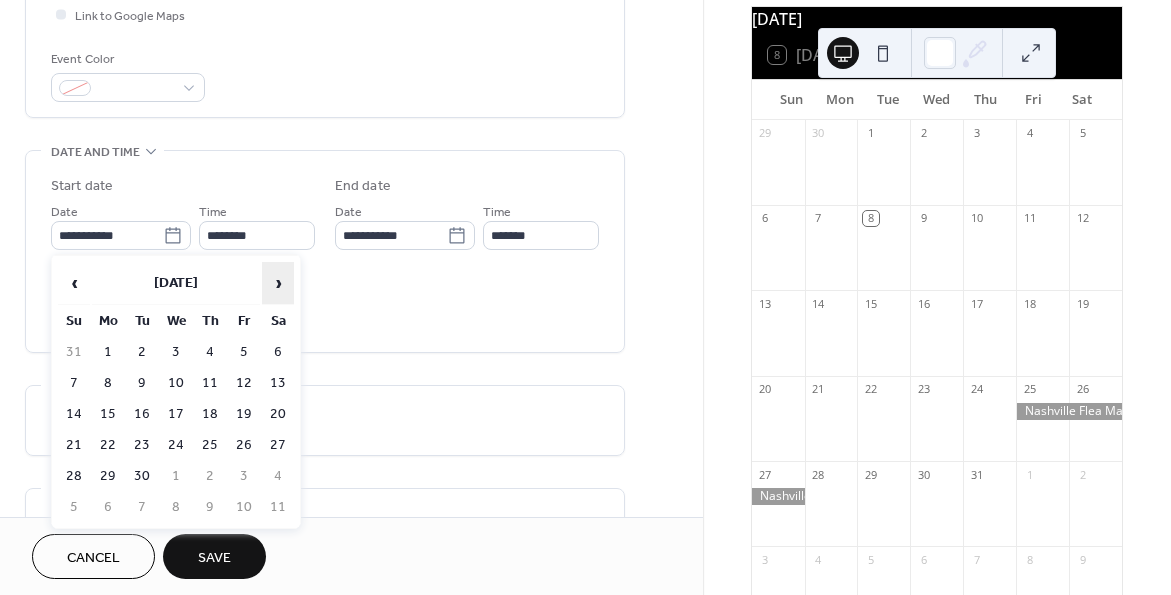 click on "›" at bounding box center [278, 283] 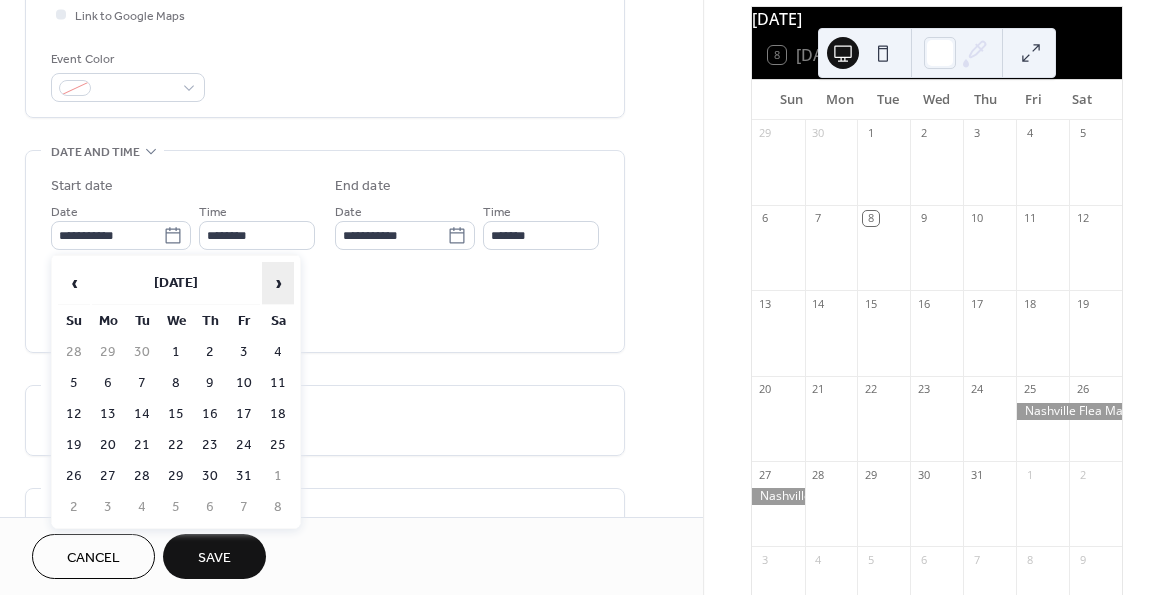 click on "›" at bounding box center (278, 283) 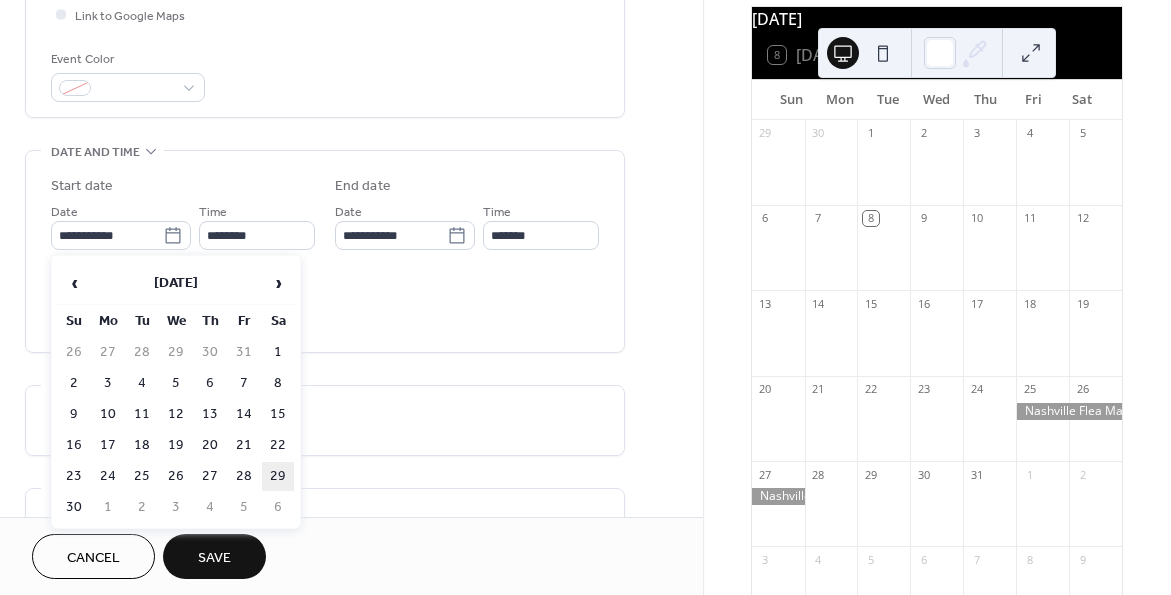 click on "29" at bounding box center [278, 476] 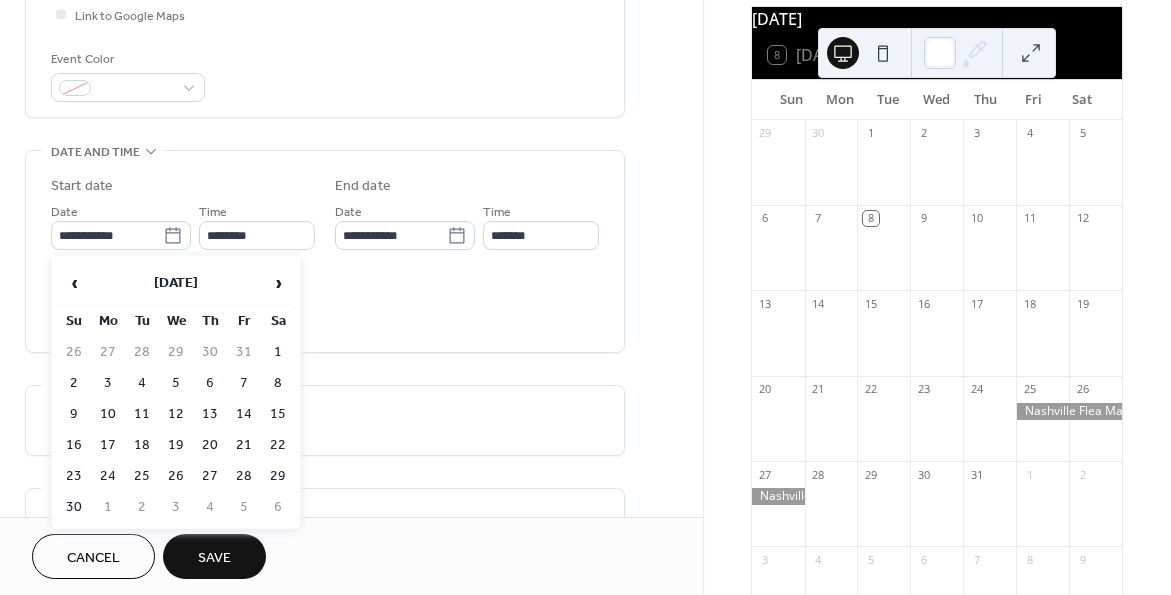 type on "**********" 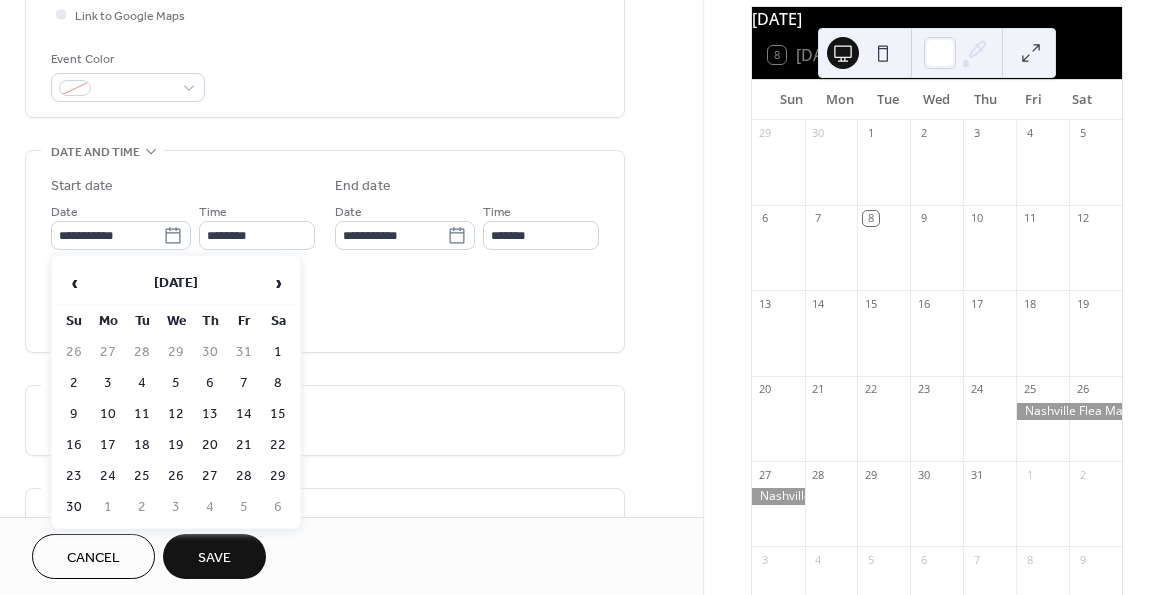 type on "**********" 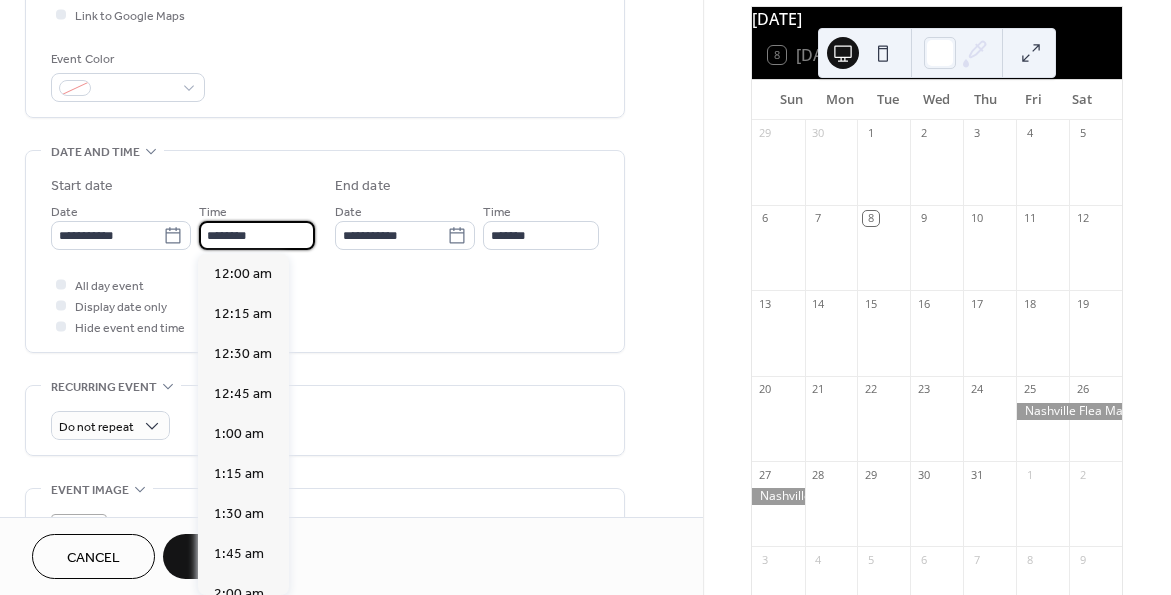 click on "********" at bounding box center [257, 235] 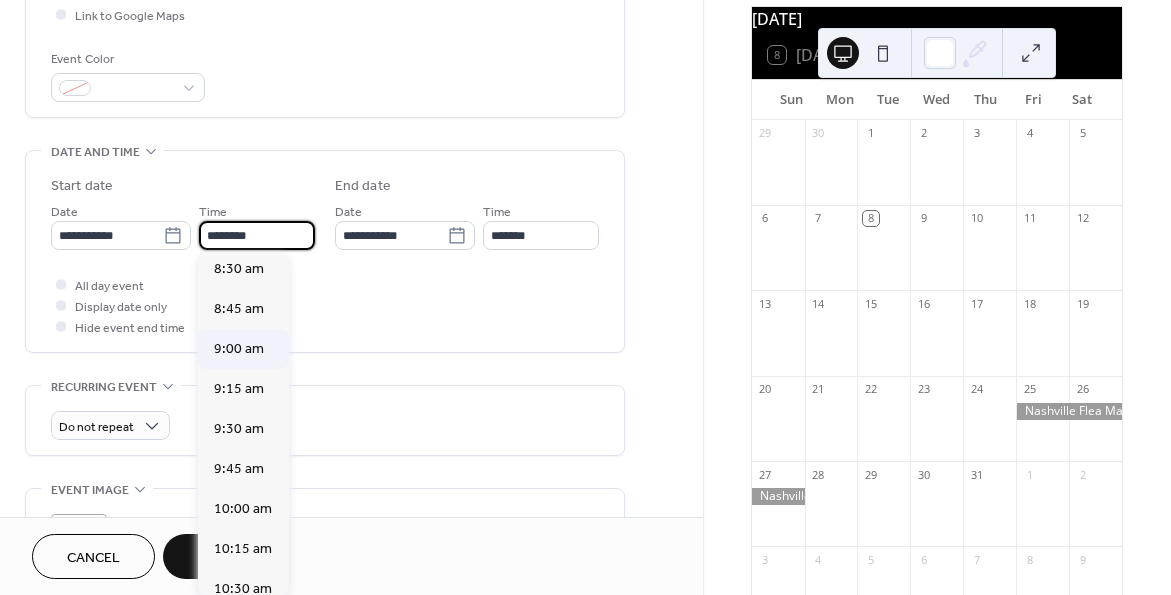 scroll, scrollTop: 1368, scrollLeft: 0, axis: vertical 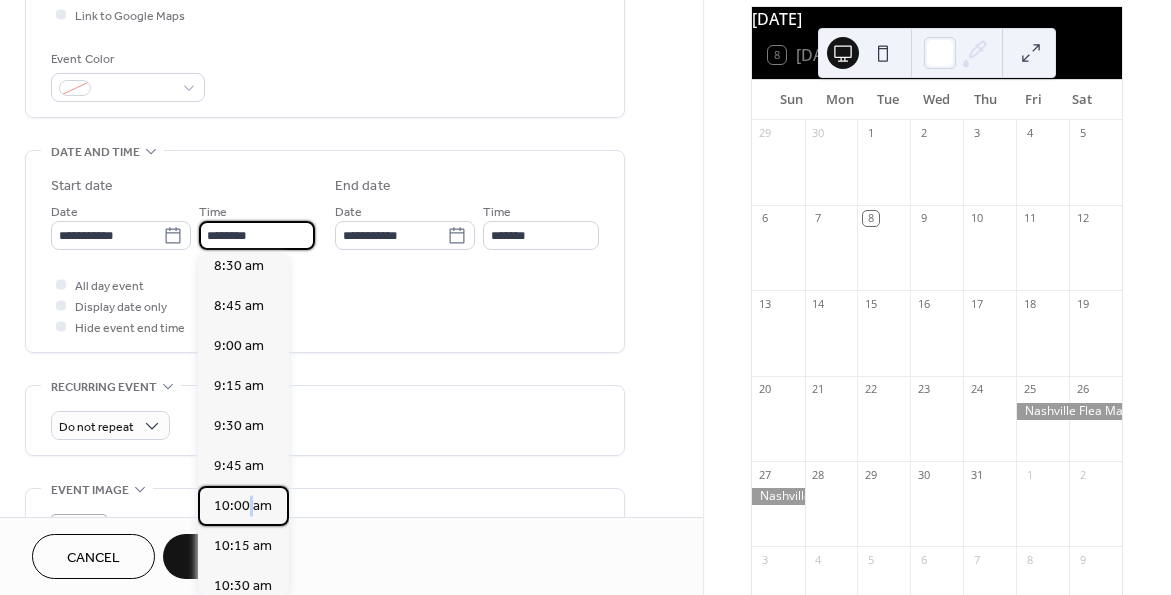 click on "10:00 am" at bounding box center (243, 506) 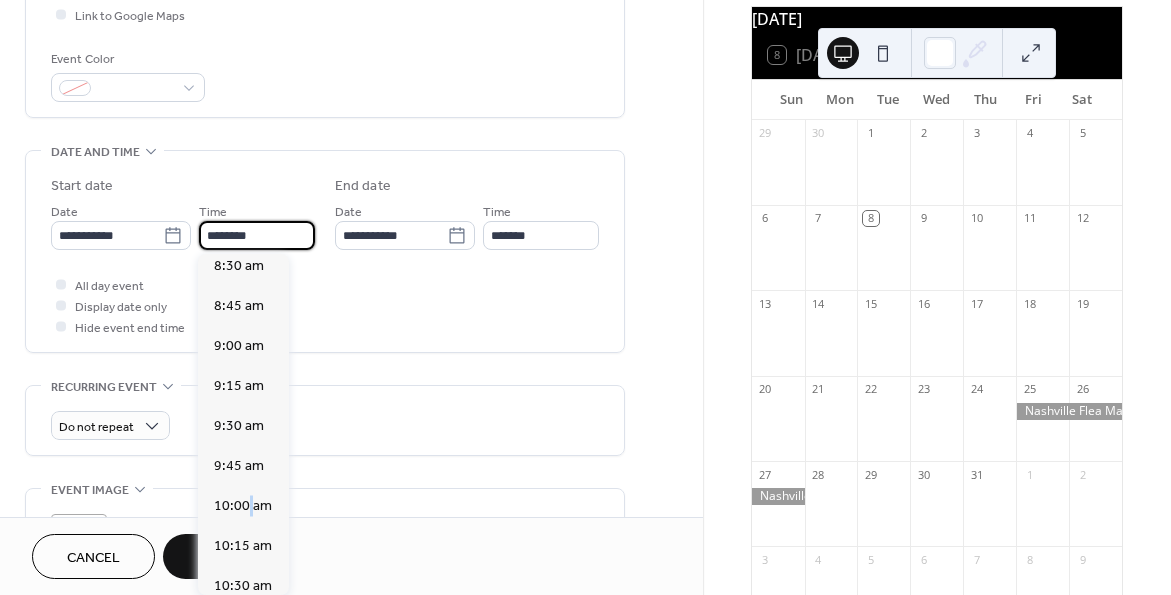 type on "********" 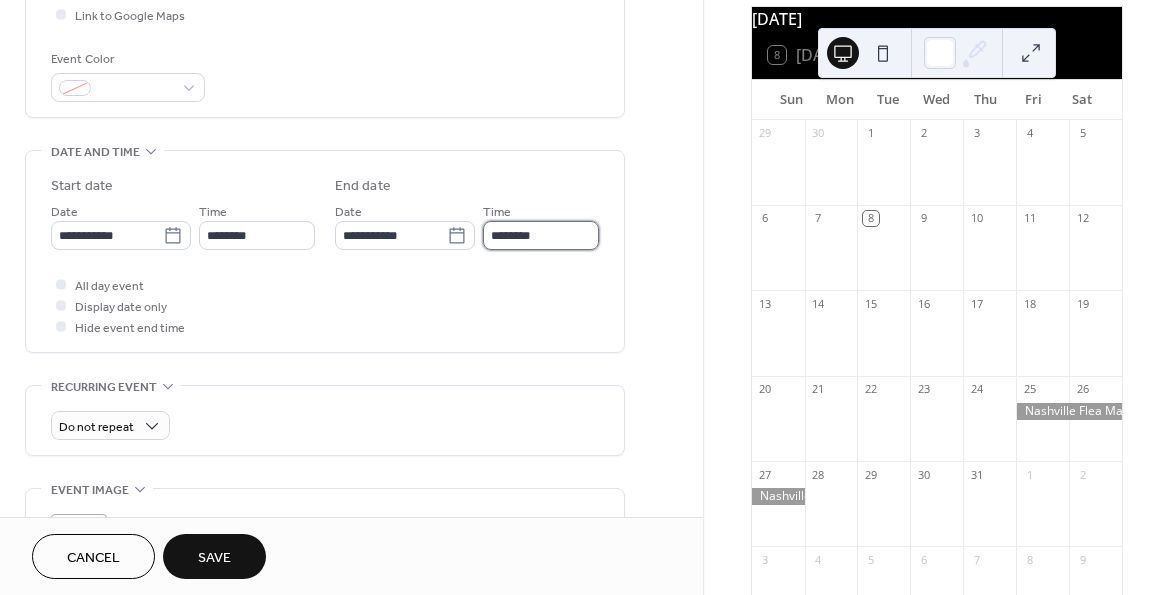 click on "********" at bounding box center (541, 235) 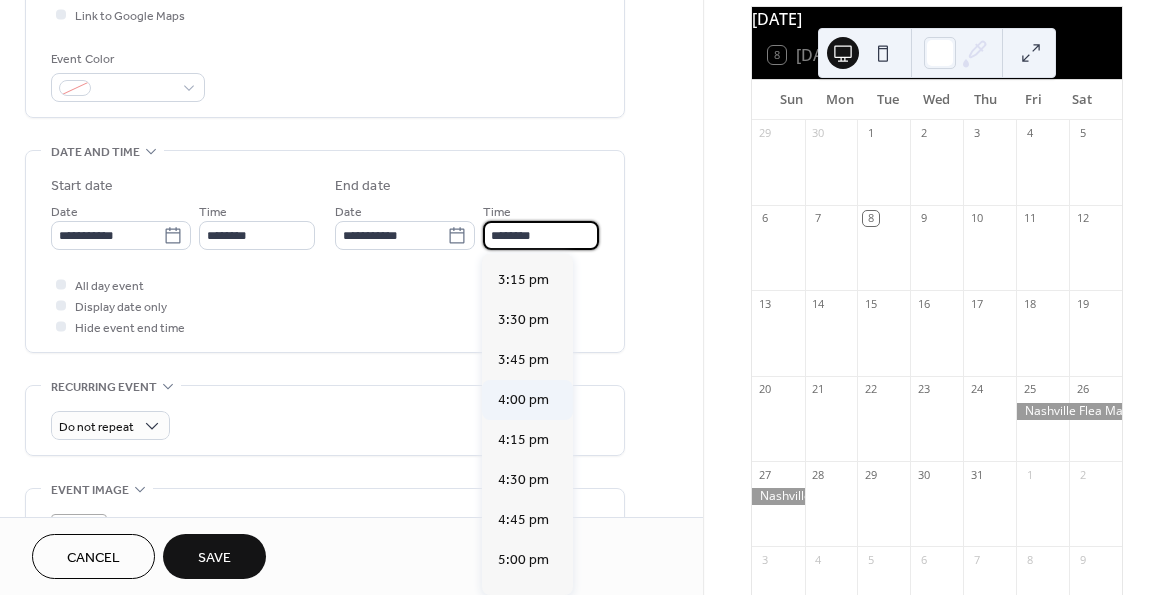 scroll, scrollTop: 800, scrollLeft: 0, axis: vertical 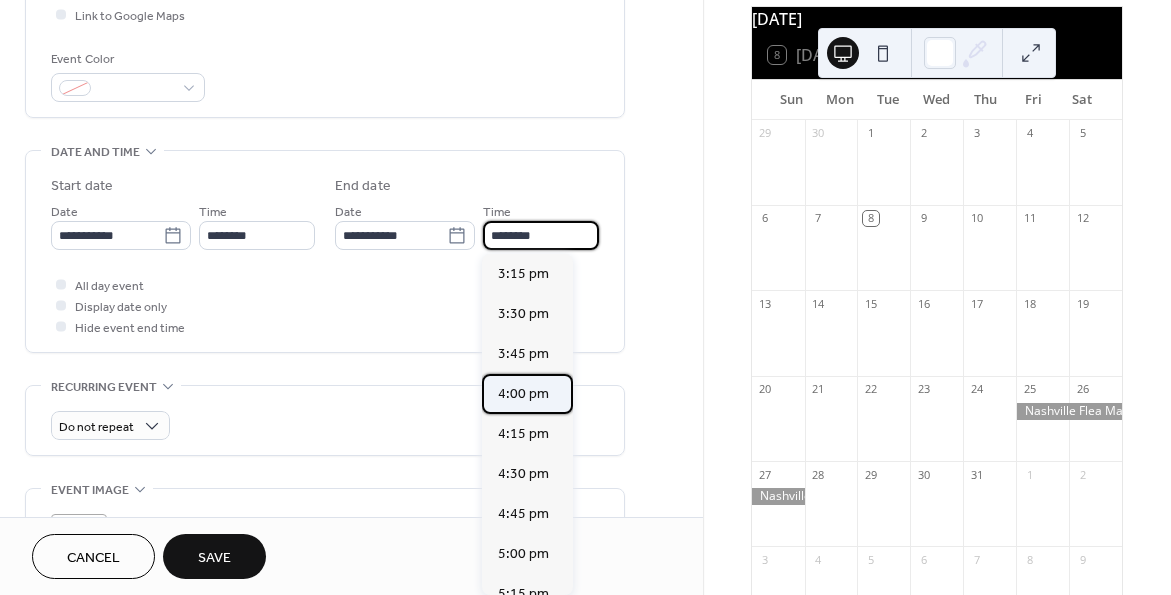 click on "4:00 pm" at bounding box center [523, 394] 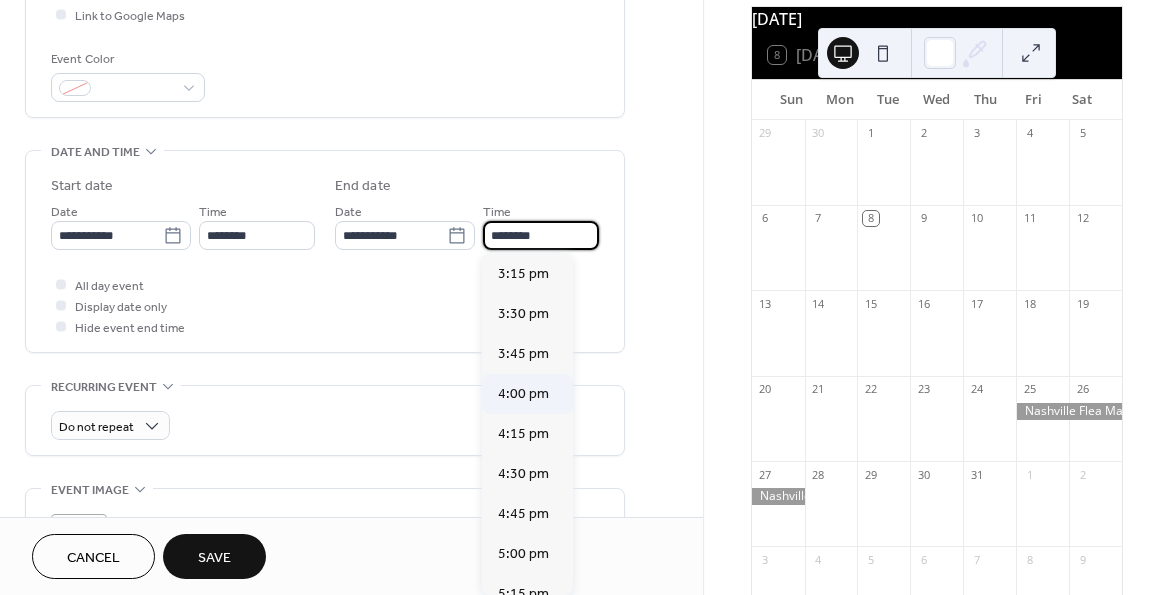 type on "*******" 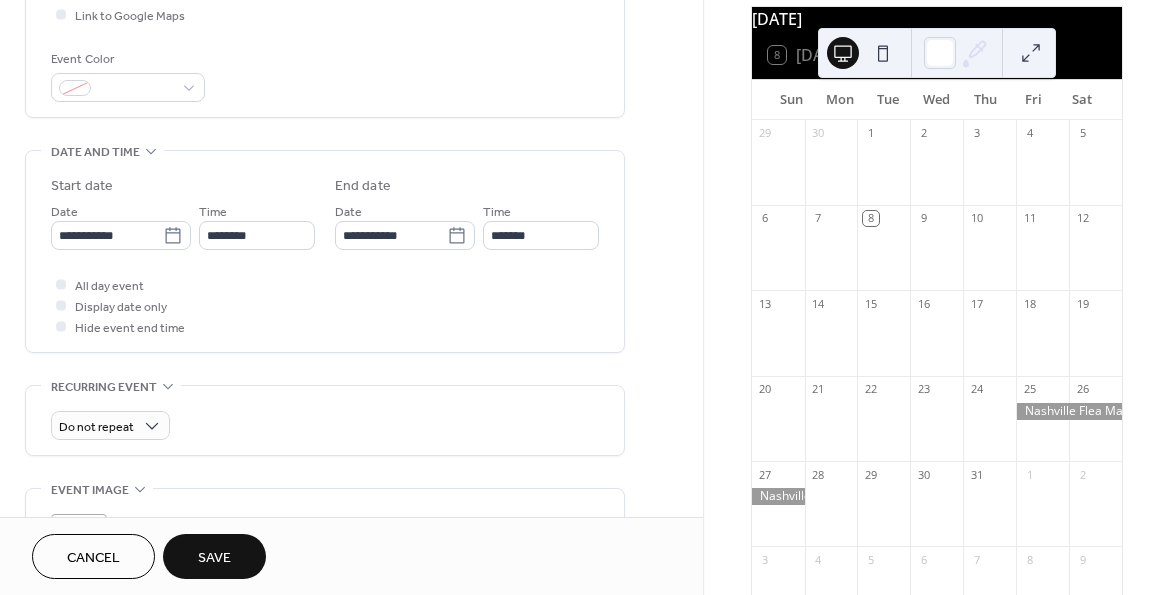click on "All day event Display date only Hide event end time" at bounding box center (325, 305) 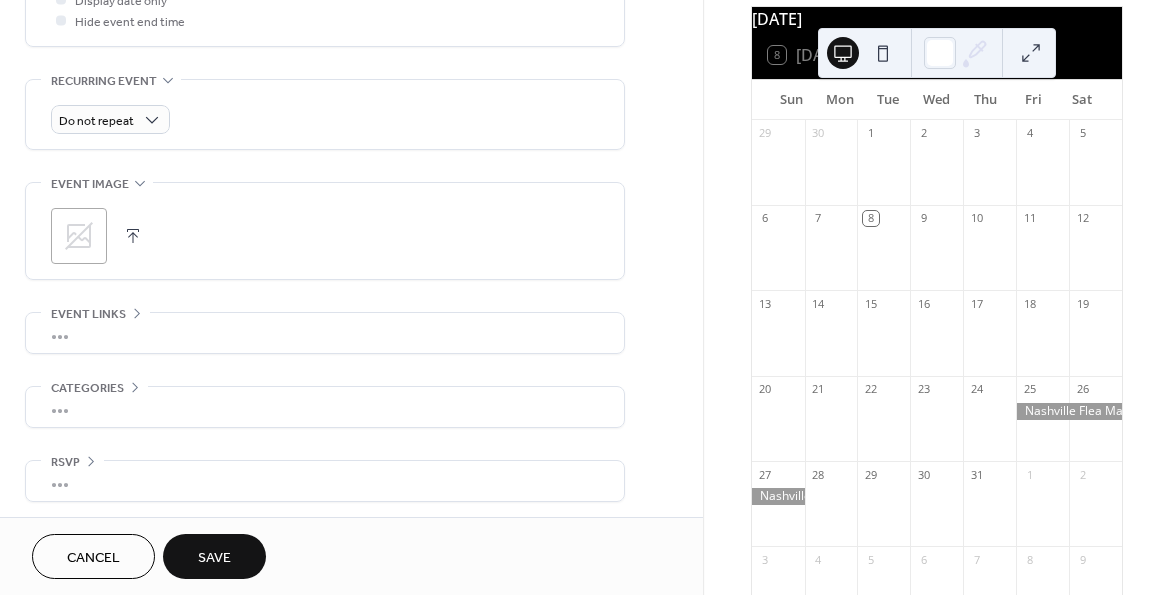 scroll, scrollTop: 811, scrollLeft: 0, axis: vertical 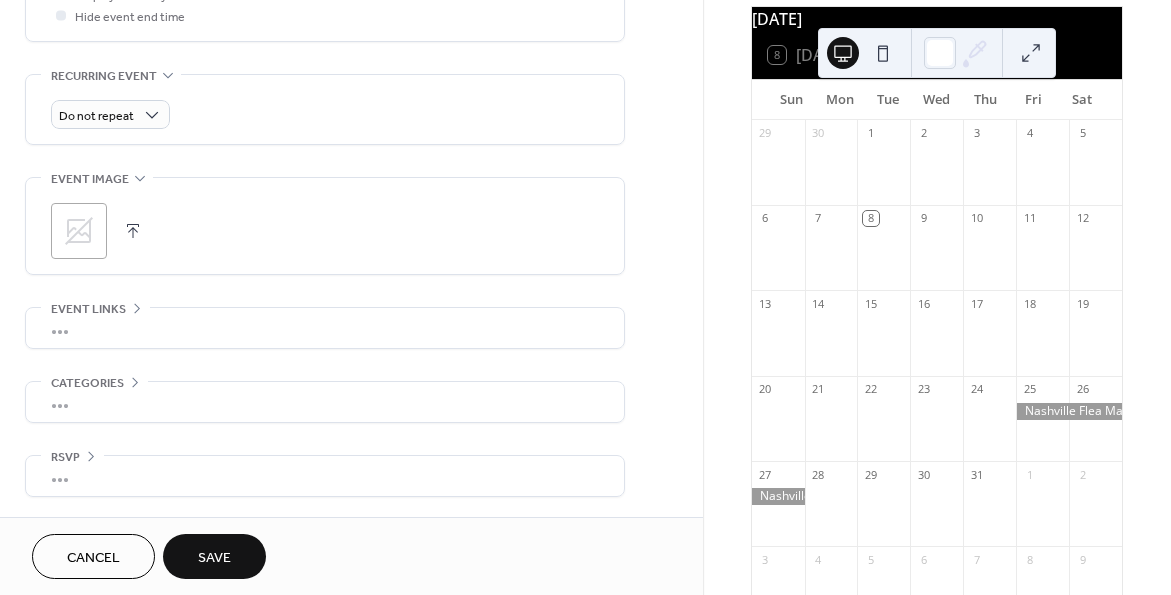 click 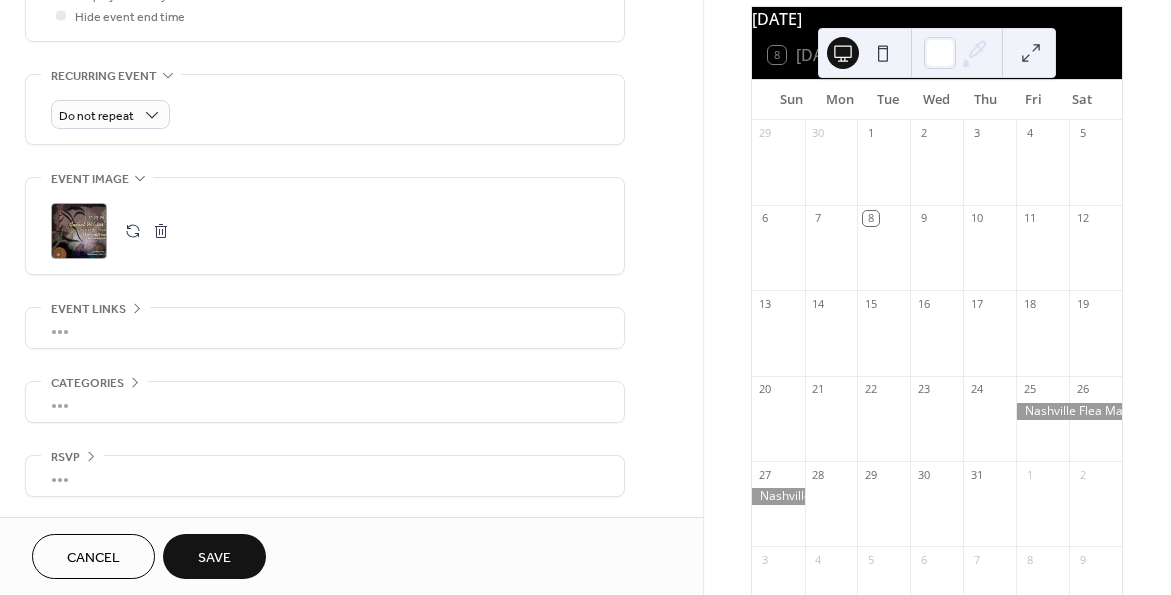 click on ";" at bounding box center (79, 231) 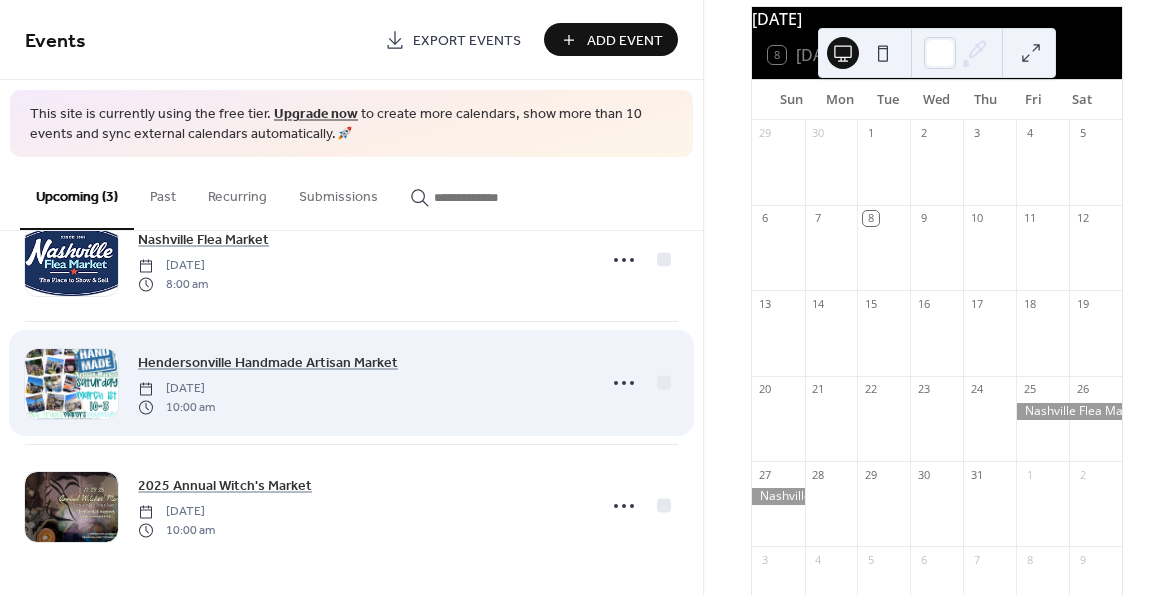 scroll, scrollTop: 64, scrollLeft: 0, axis: vertical 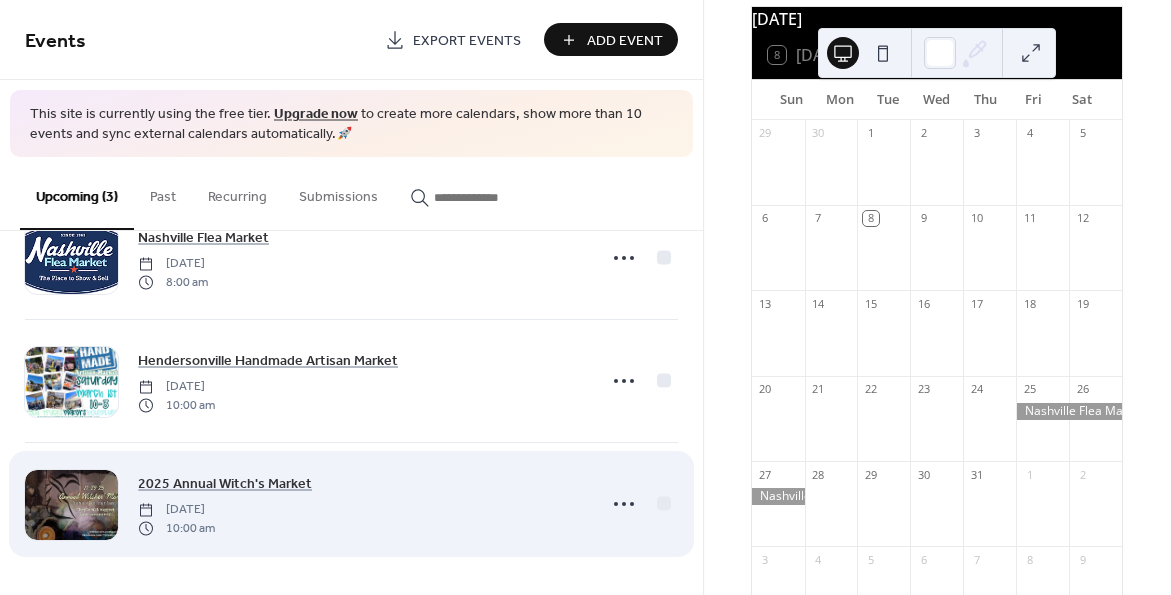 click on "2025 Annual Witch's Market Saturday, November 29, 2025 10:00 am" at bounding box center [360, 504] 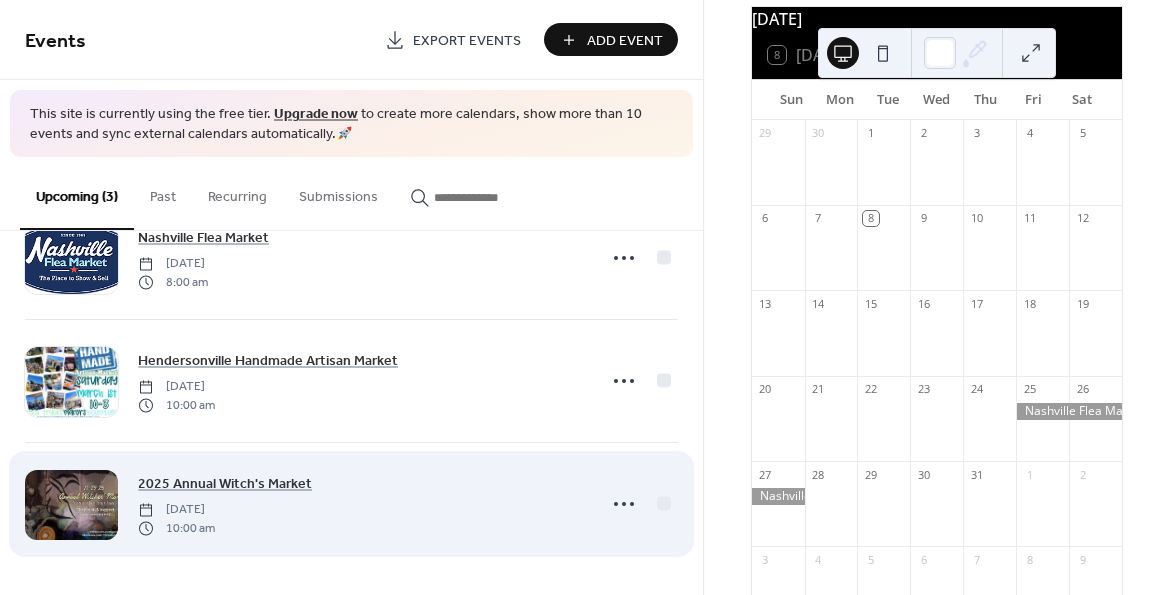 click at bounding box center [71, 505] 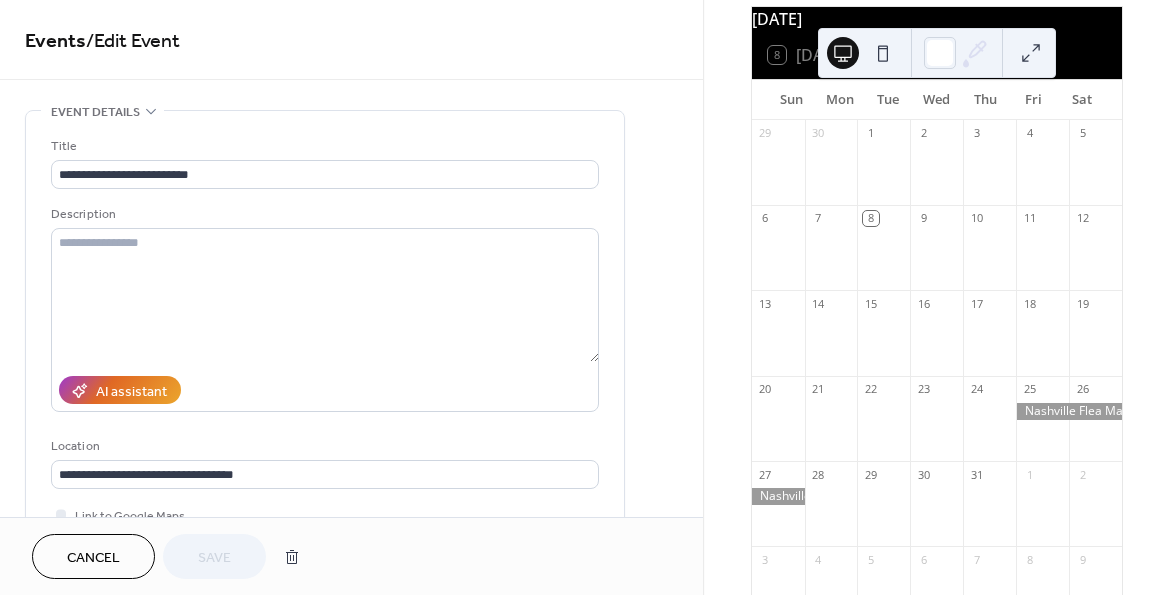 click on "Cancel" at bounding box center (93, 558) 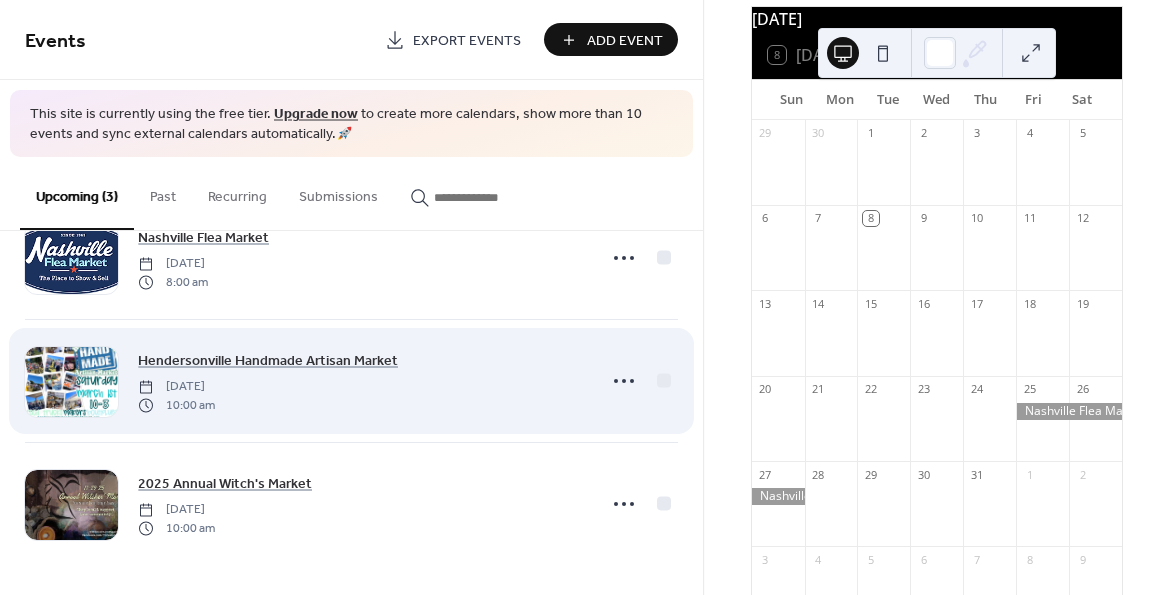 scroll, scrollTop: 0, scrollLeft: 0, axis: both 